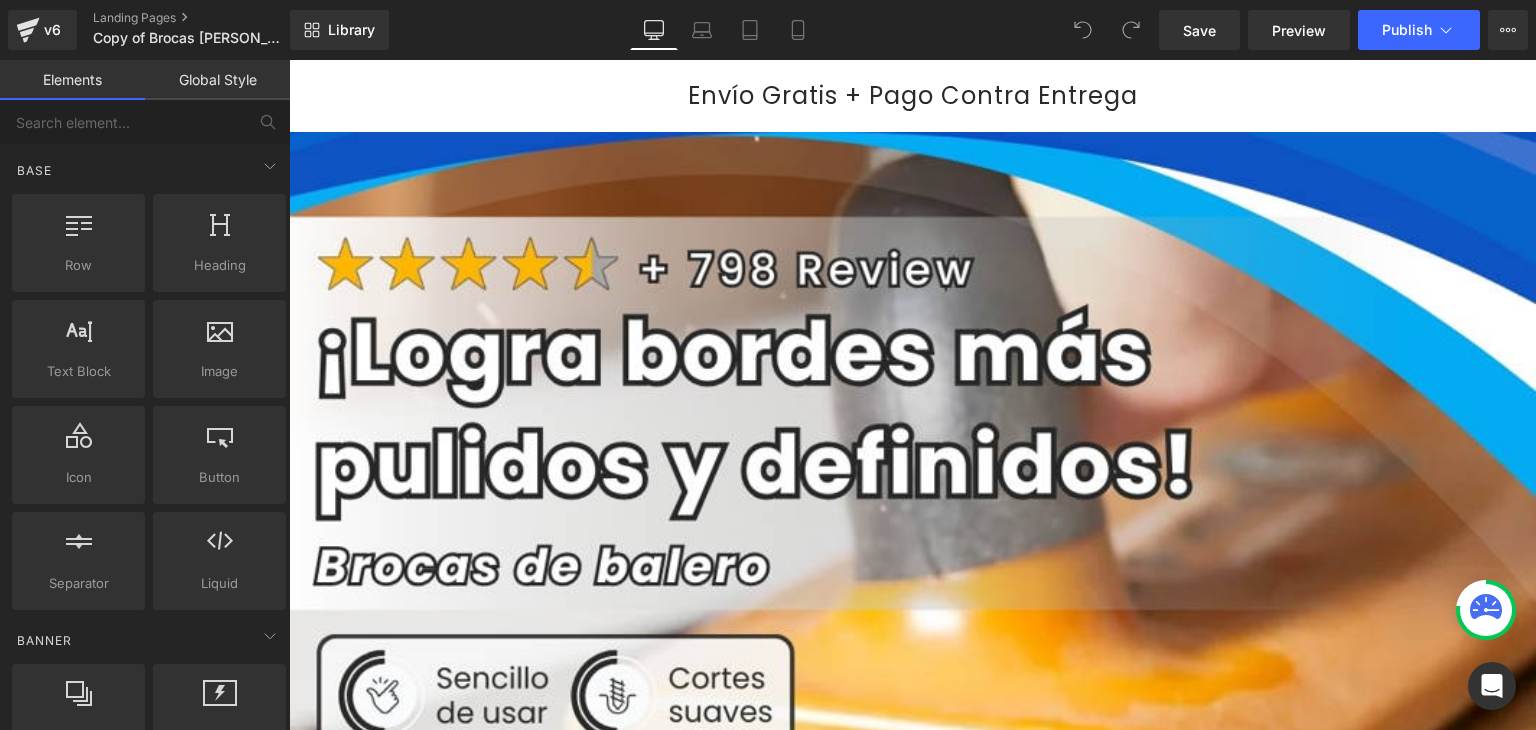 scroll, scrollTop: 0, scrollLeft: 0, axis: both 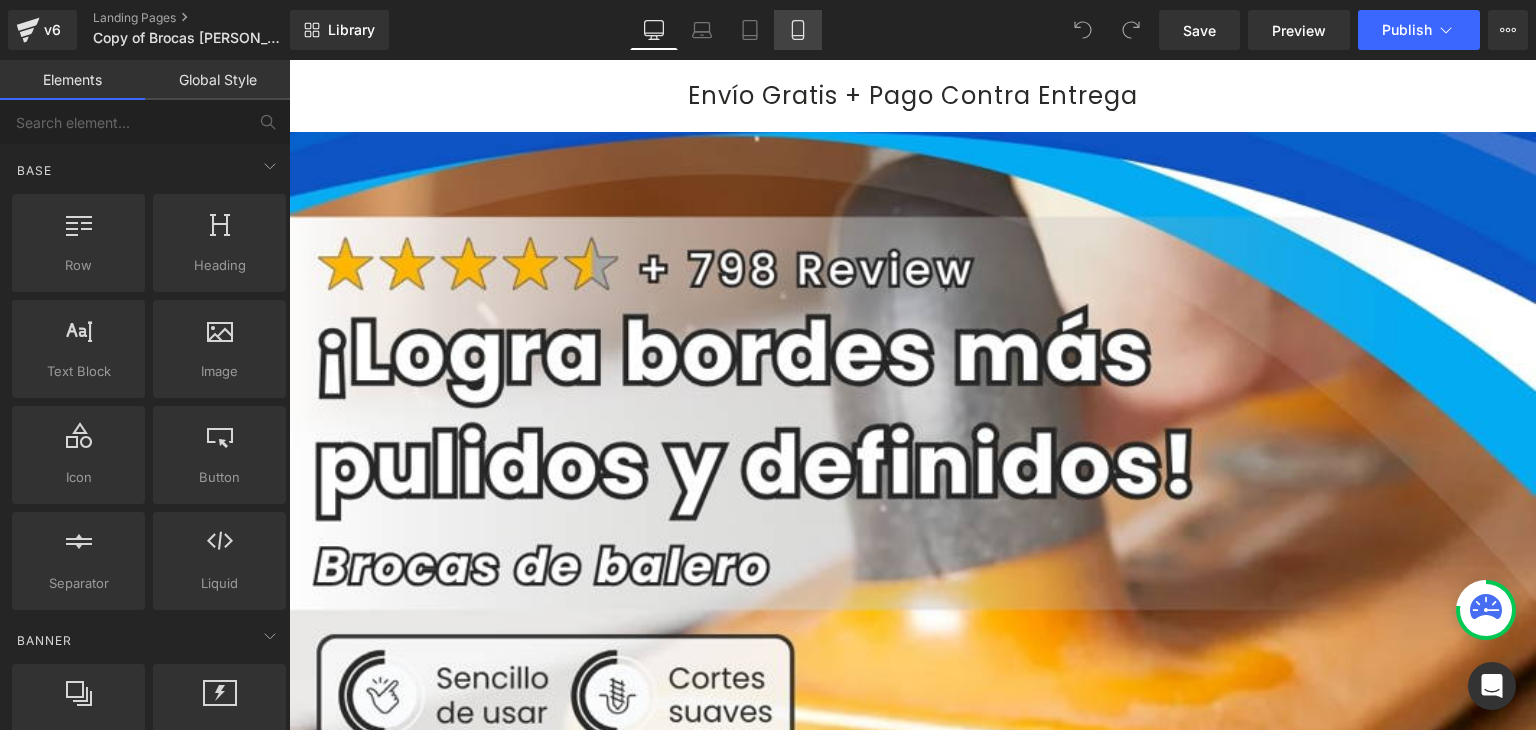 click 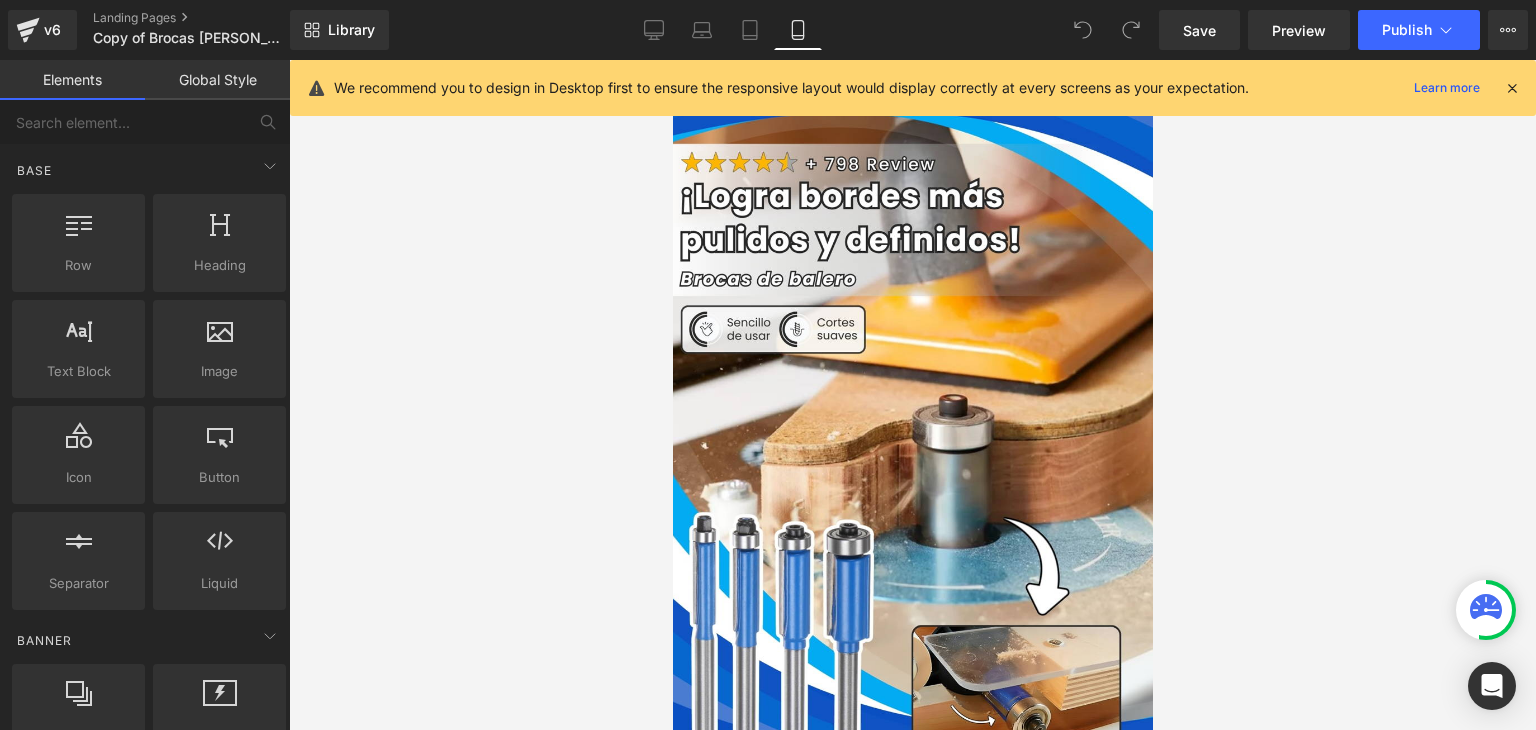 drag, startPoint x: 1509, startPoint y: 93, endPoint x: 1372, endPoint y: 117, distance: 139.0863 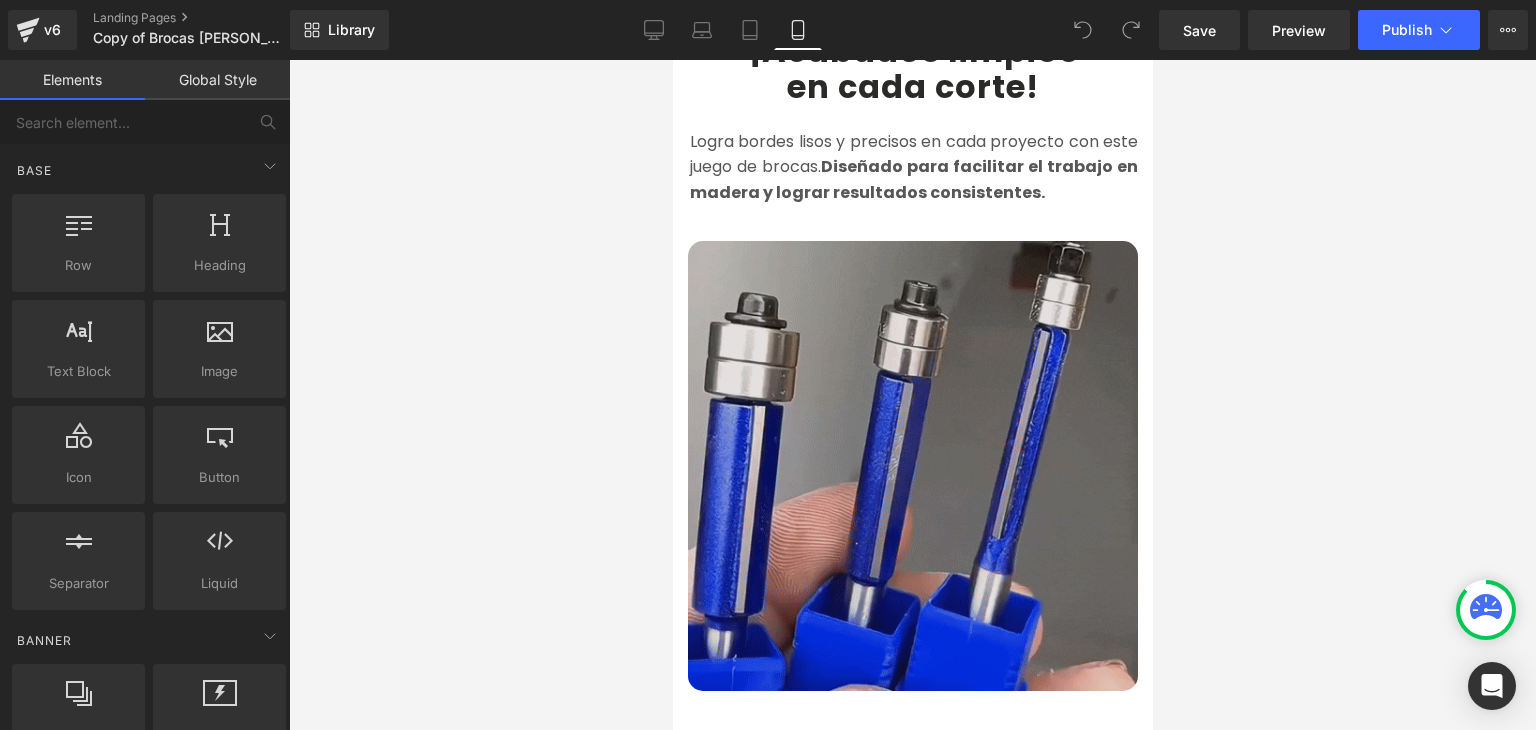 scroll, scrollTop: 1100, scrollLeft: 0, axis: vertical 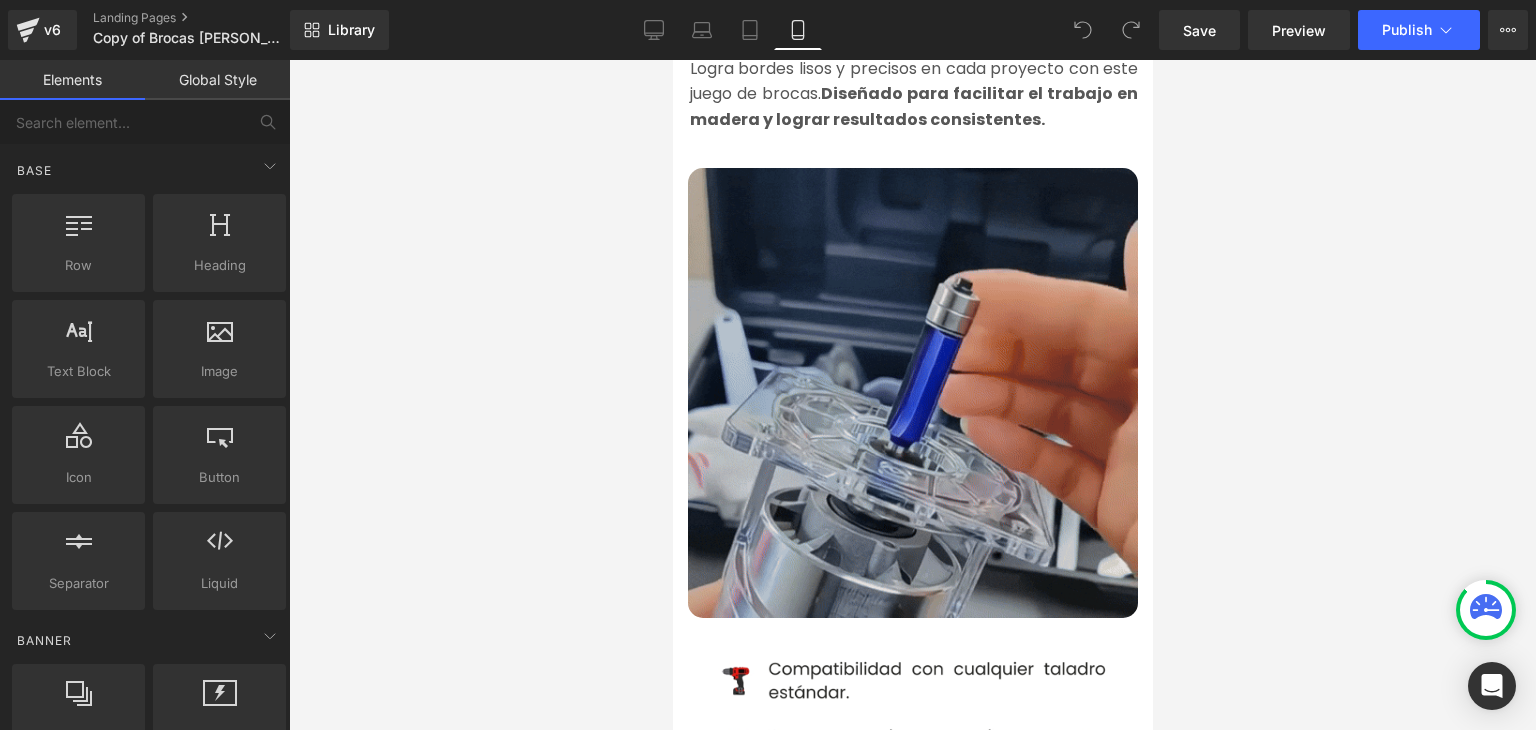 click at bounding box center (912, 393) 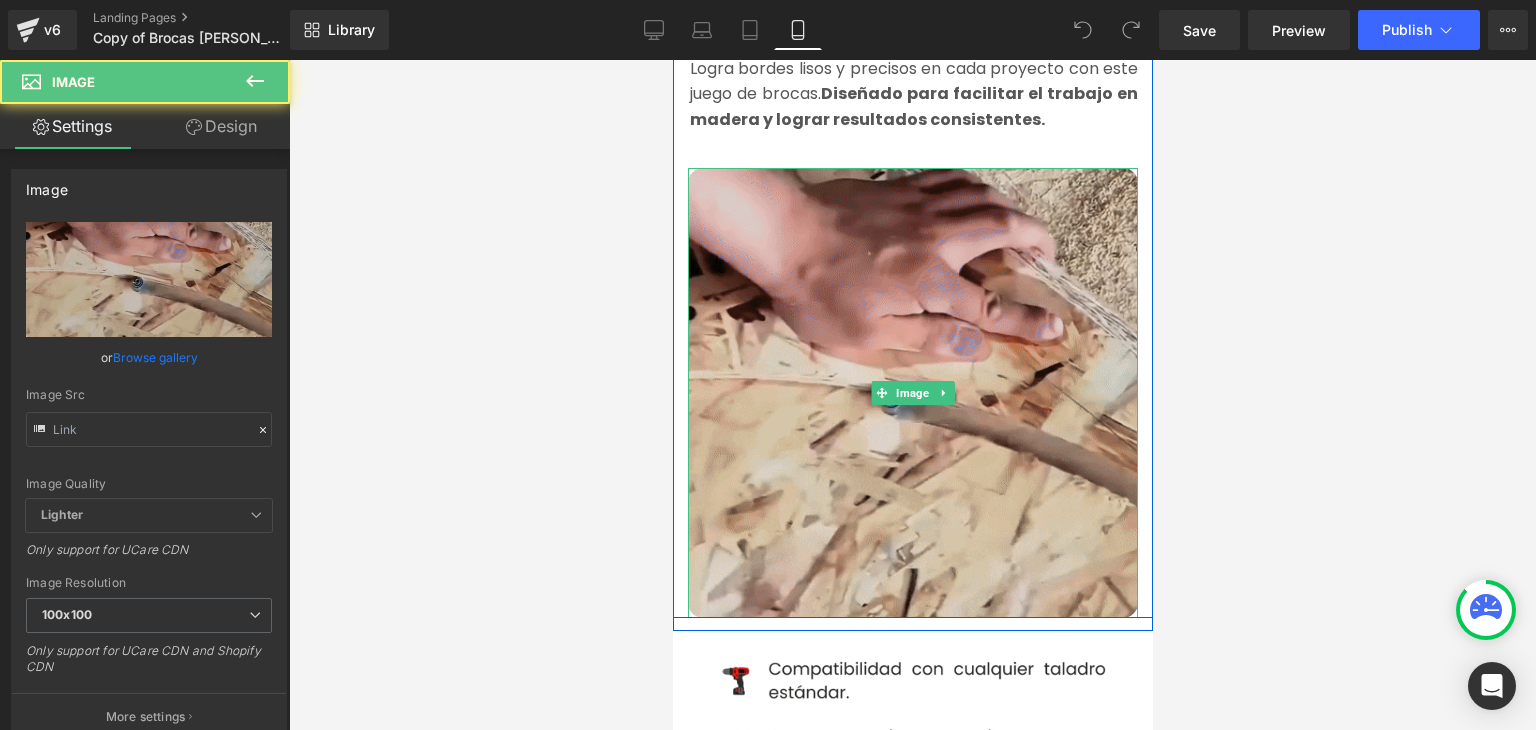 type on "[URL][DOMAIN_NAME]" 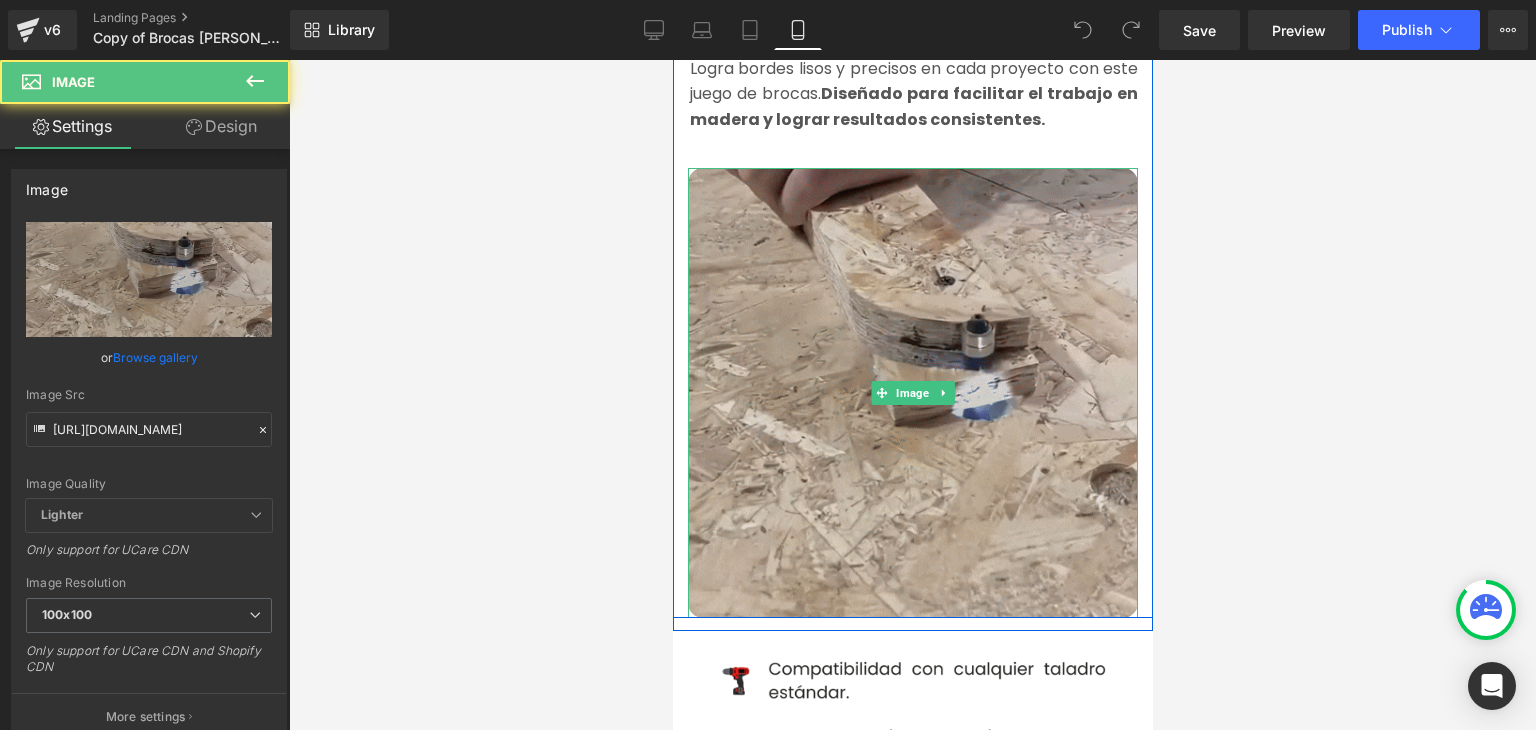 click at bounding box center [912, 393] 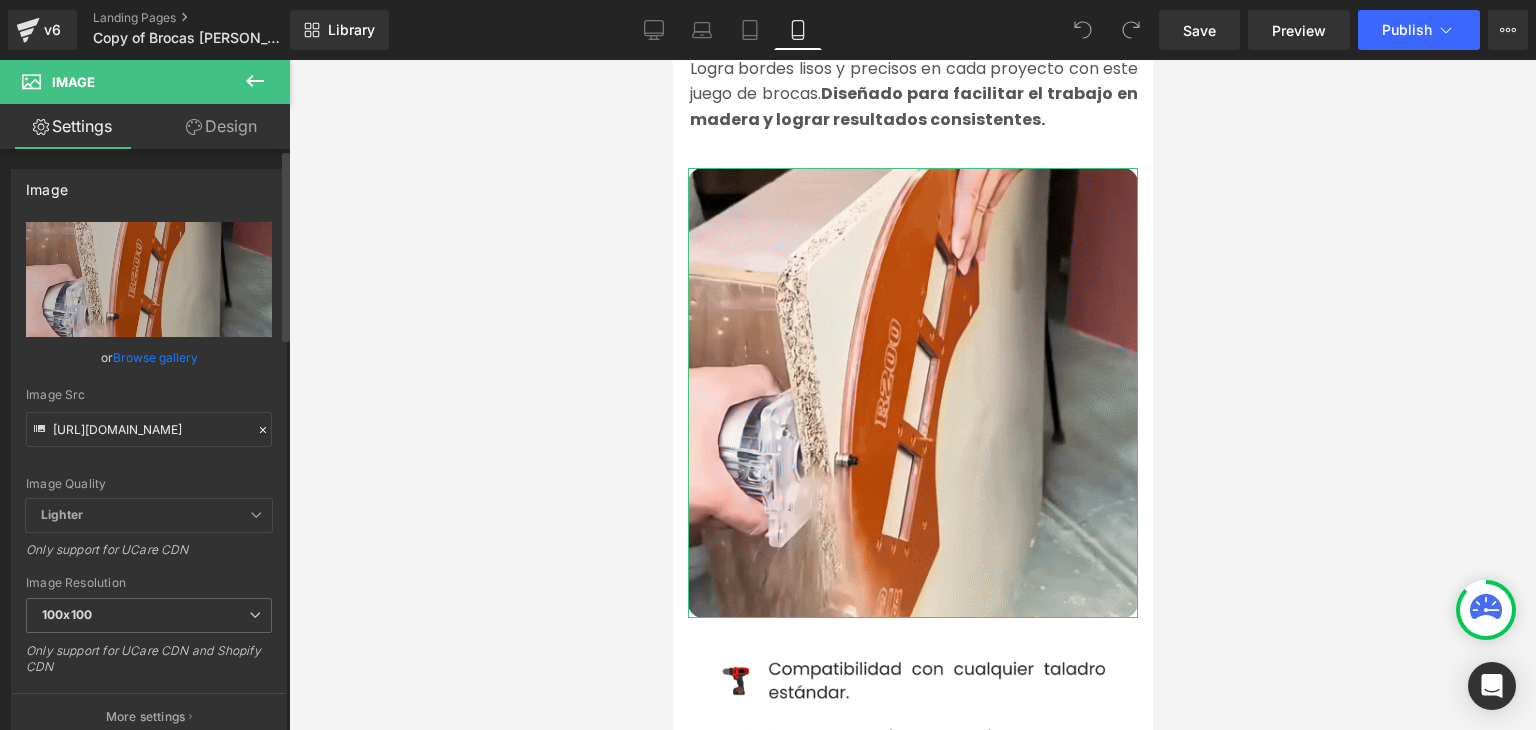 click 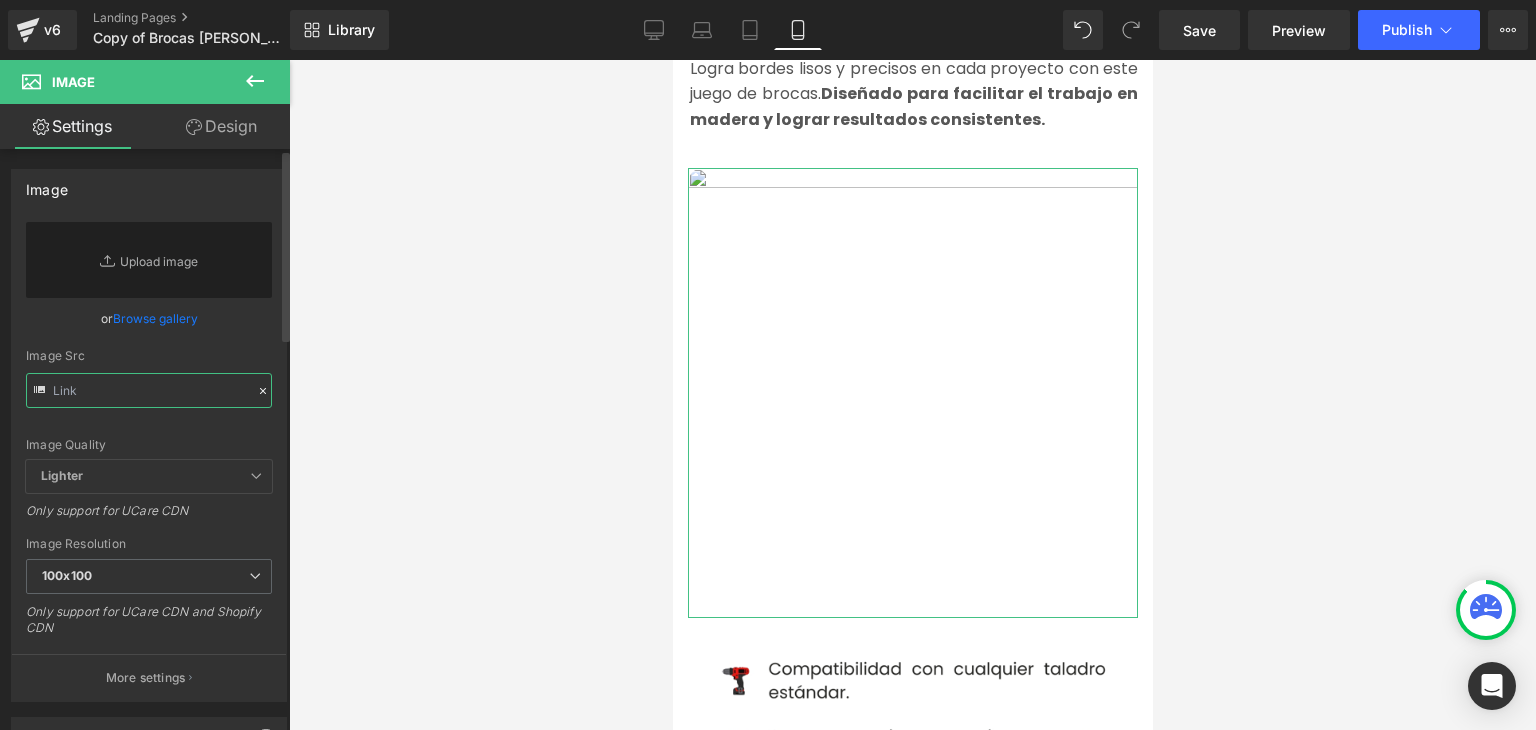 click at bounding box center [149, 390] 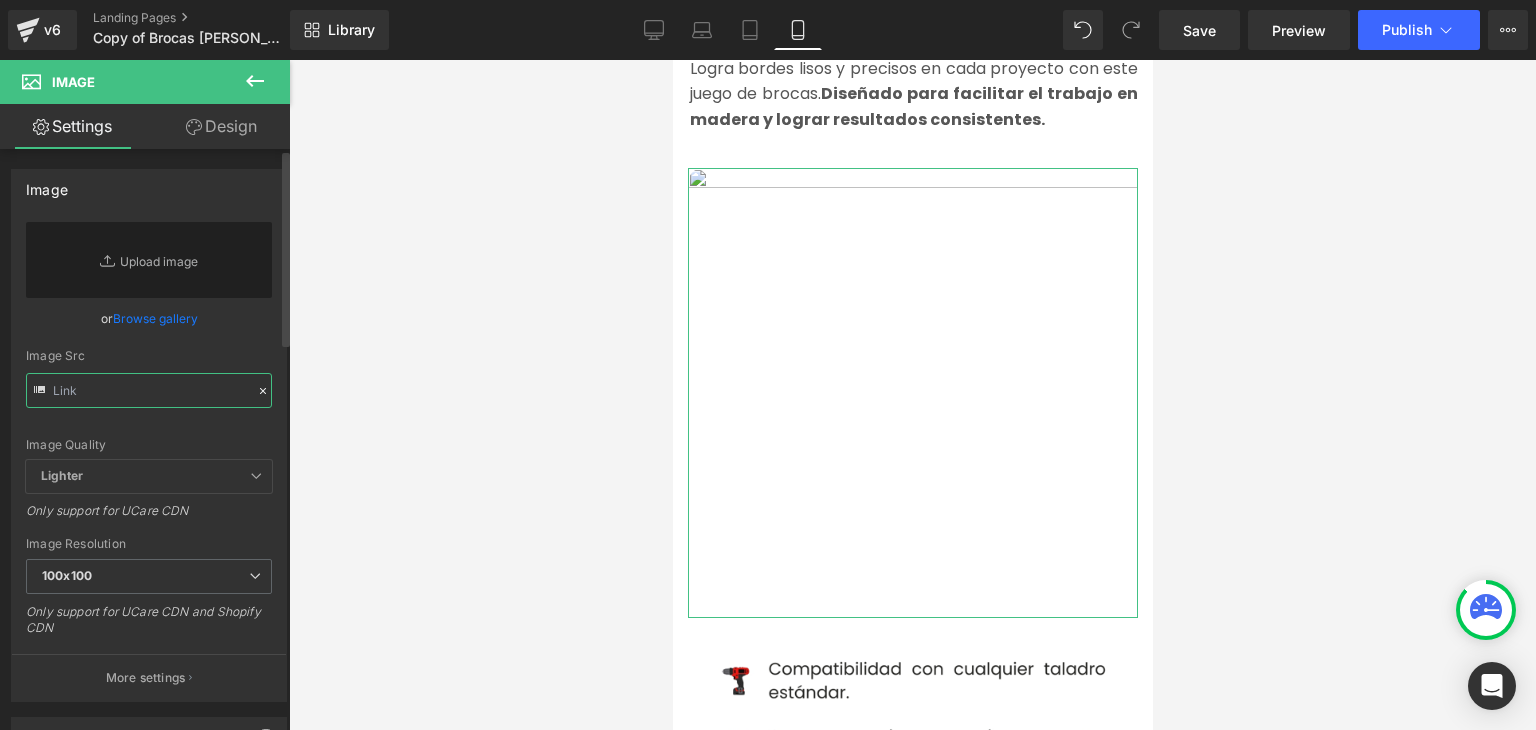 paste on "[URL][DOMAIN_NAME]" 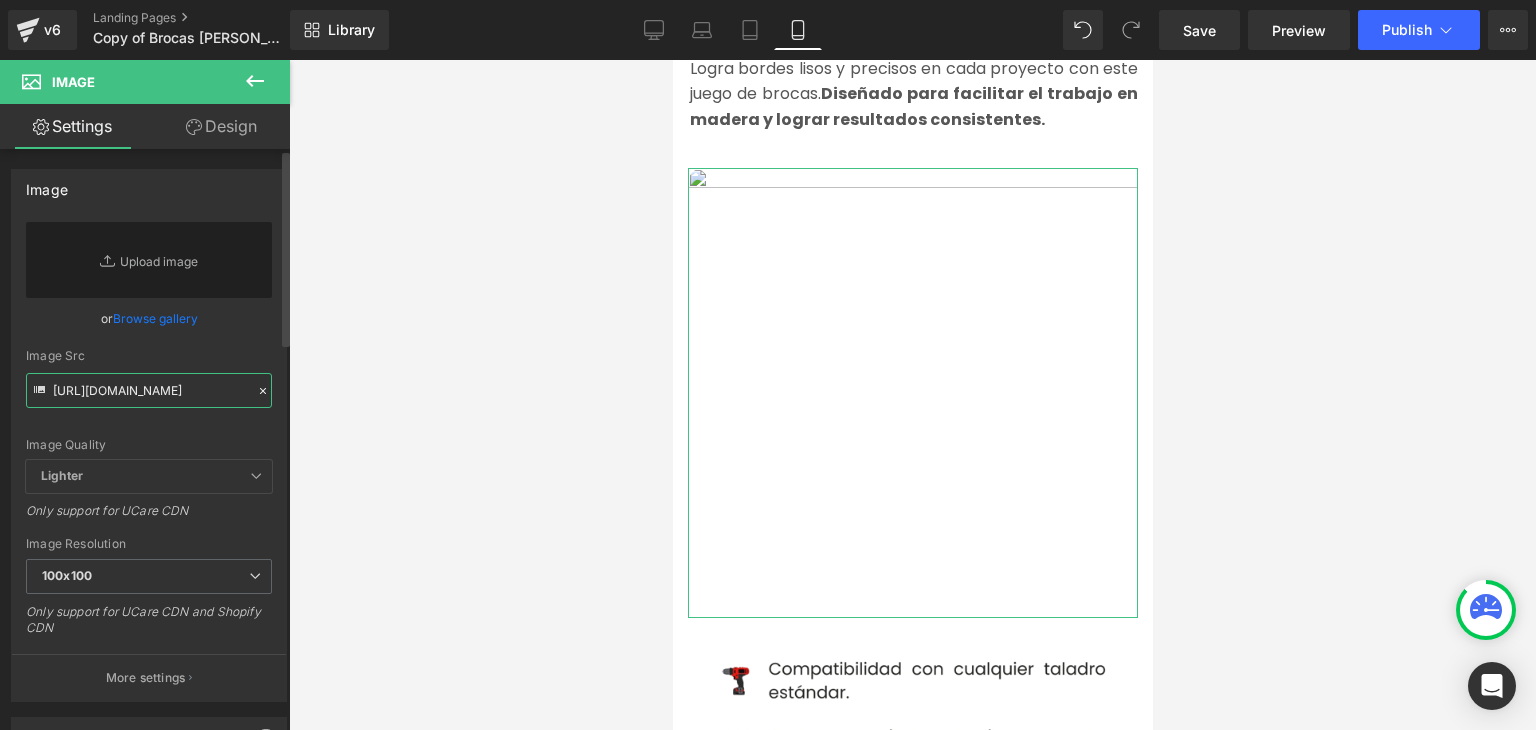 scroll, scrollTop: 0, scrollLeft: 1010, axis: horizontal 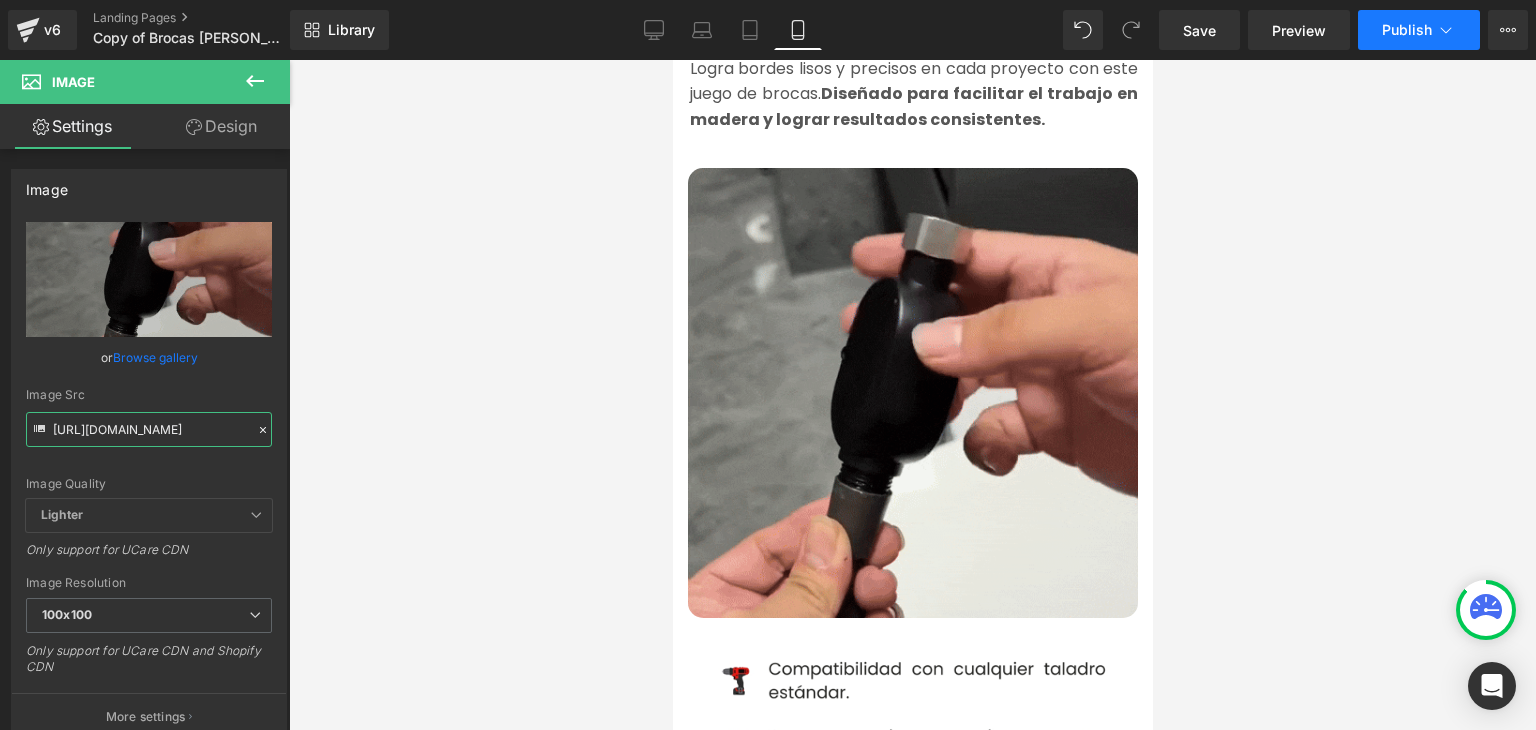 type on "[URL][DOMAIN_NAME]" 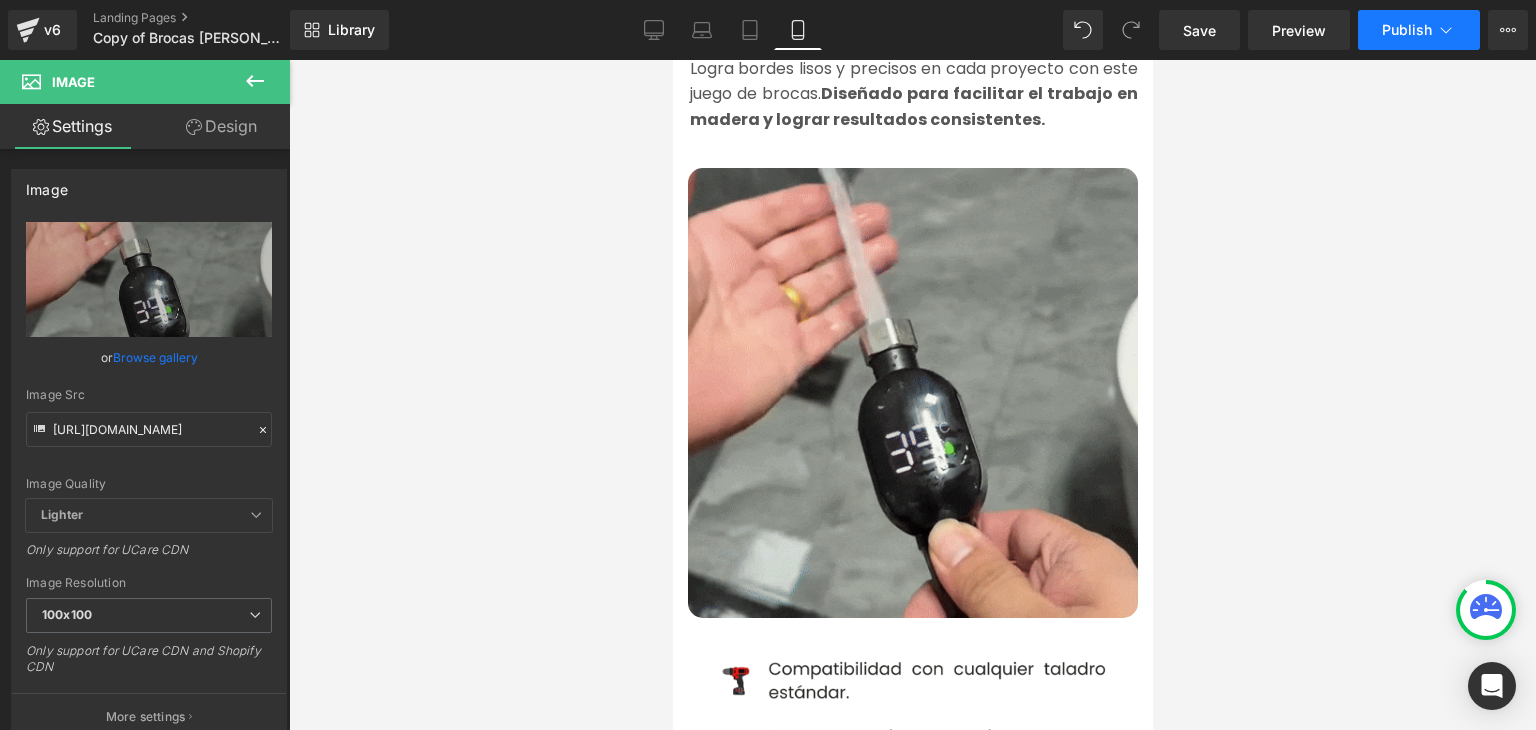 click on "Publish" at bounding box center [1419, 30] 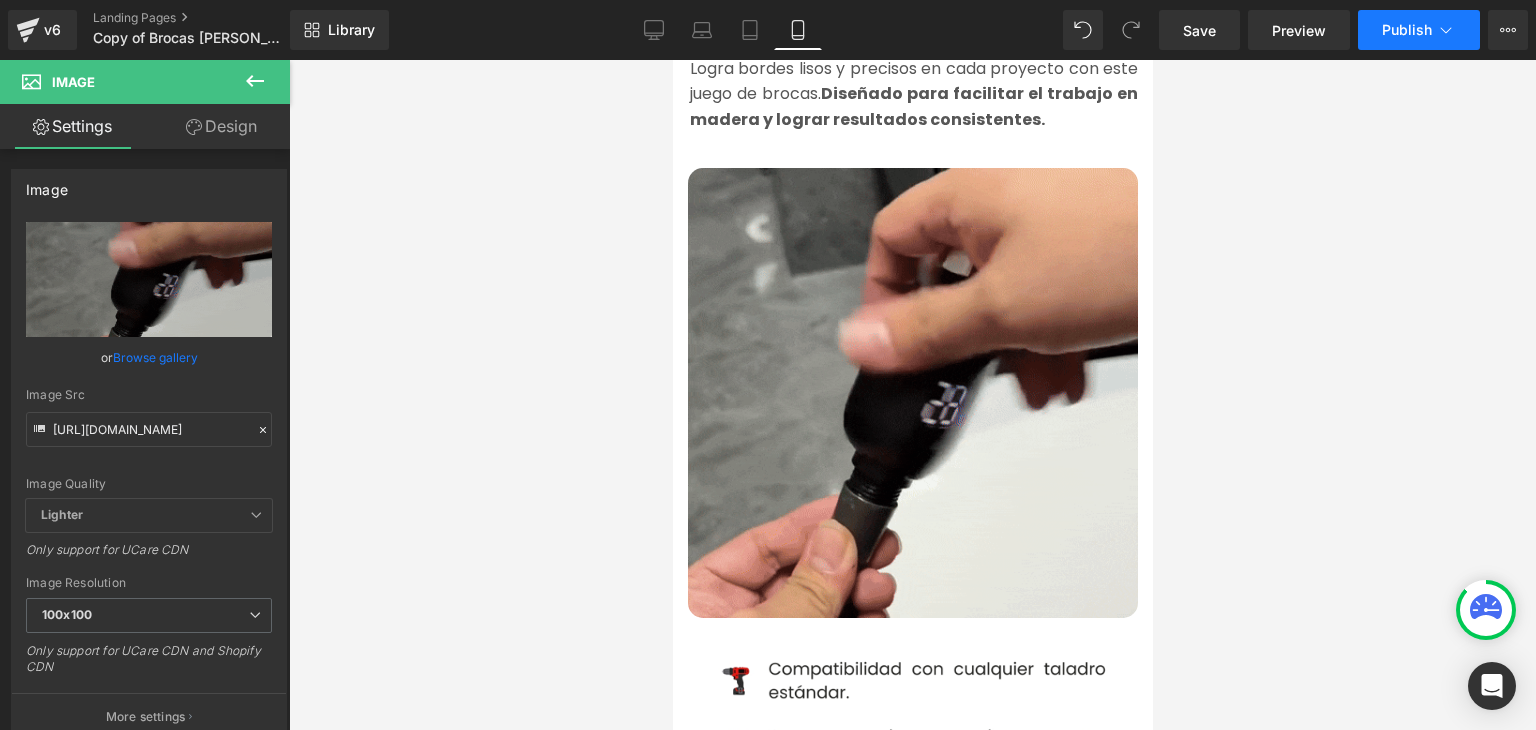 scroll, scrollTop: 0, scrollLeft: 0, axis: both 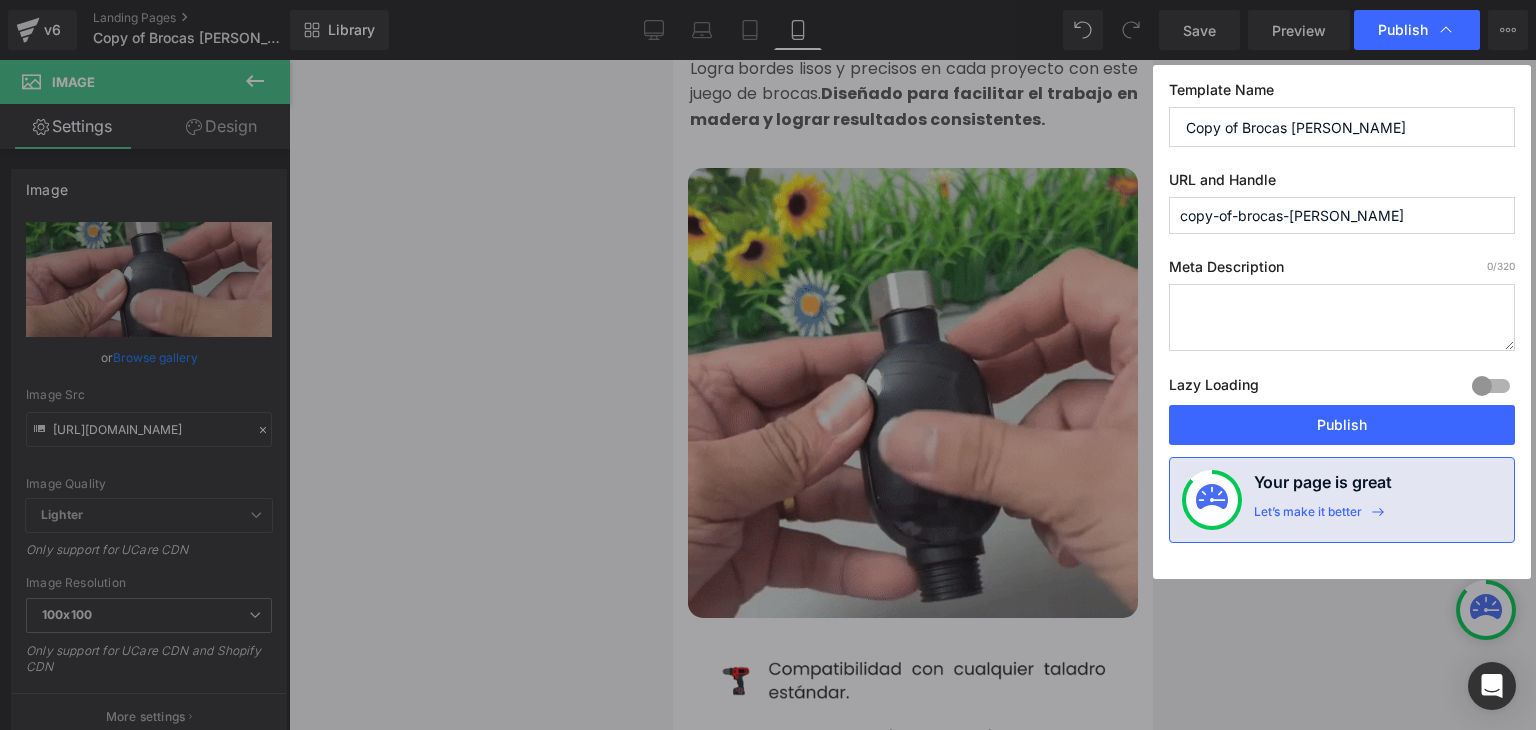 click on "Publish" at bounding box center (1342, 425) 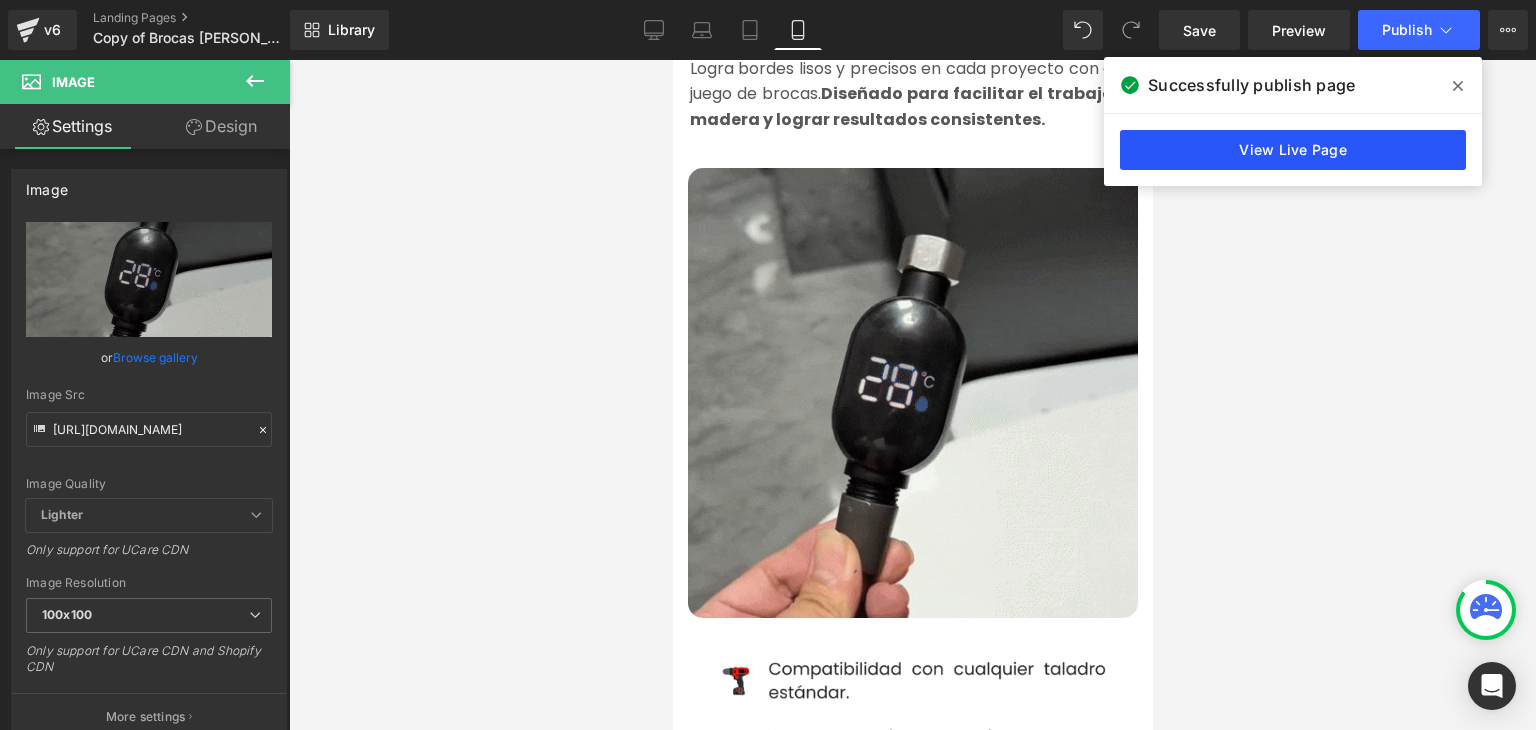 click on "View Live Page" at bounding box center [1293, 150] 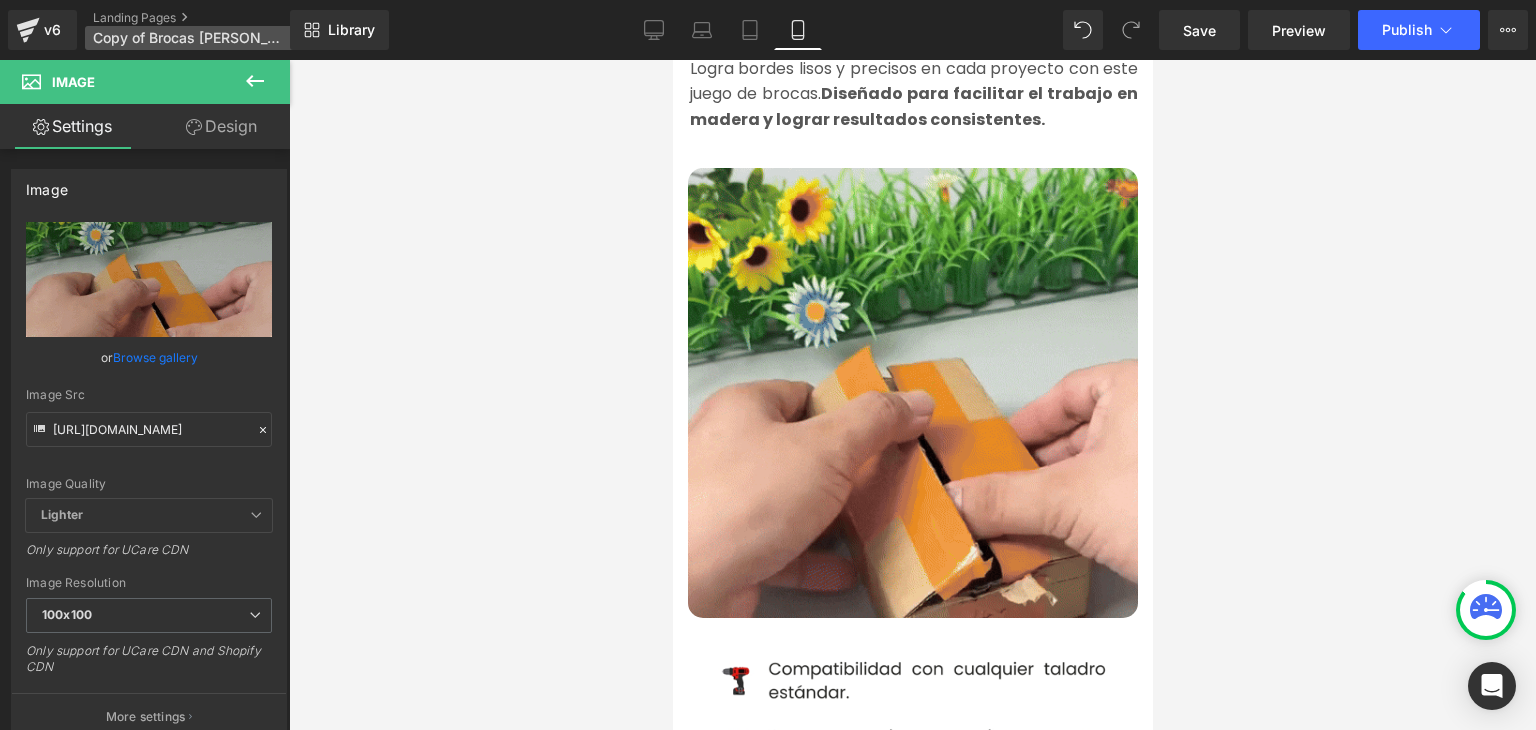 click on "Copy of Brocas [PERSON_NAME]" at bounding box center (200, 38) 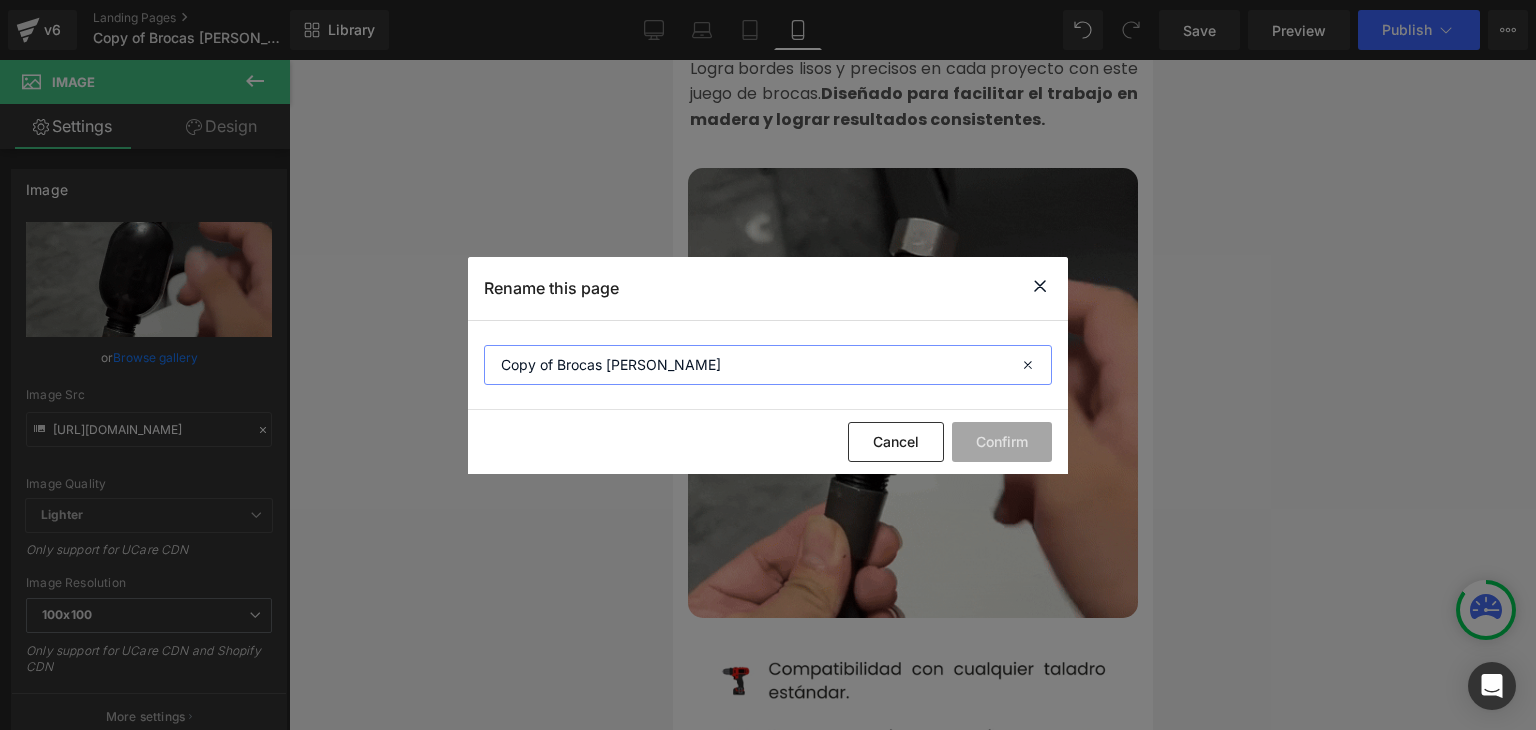 drag, startPoint x: 688, startPoint y: 357, endPoint x: 483, endPoint y: 385, distance: 206.90337 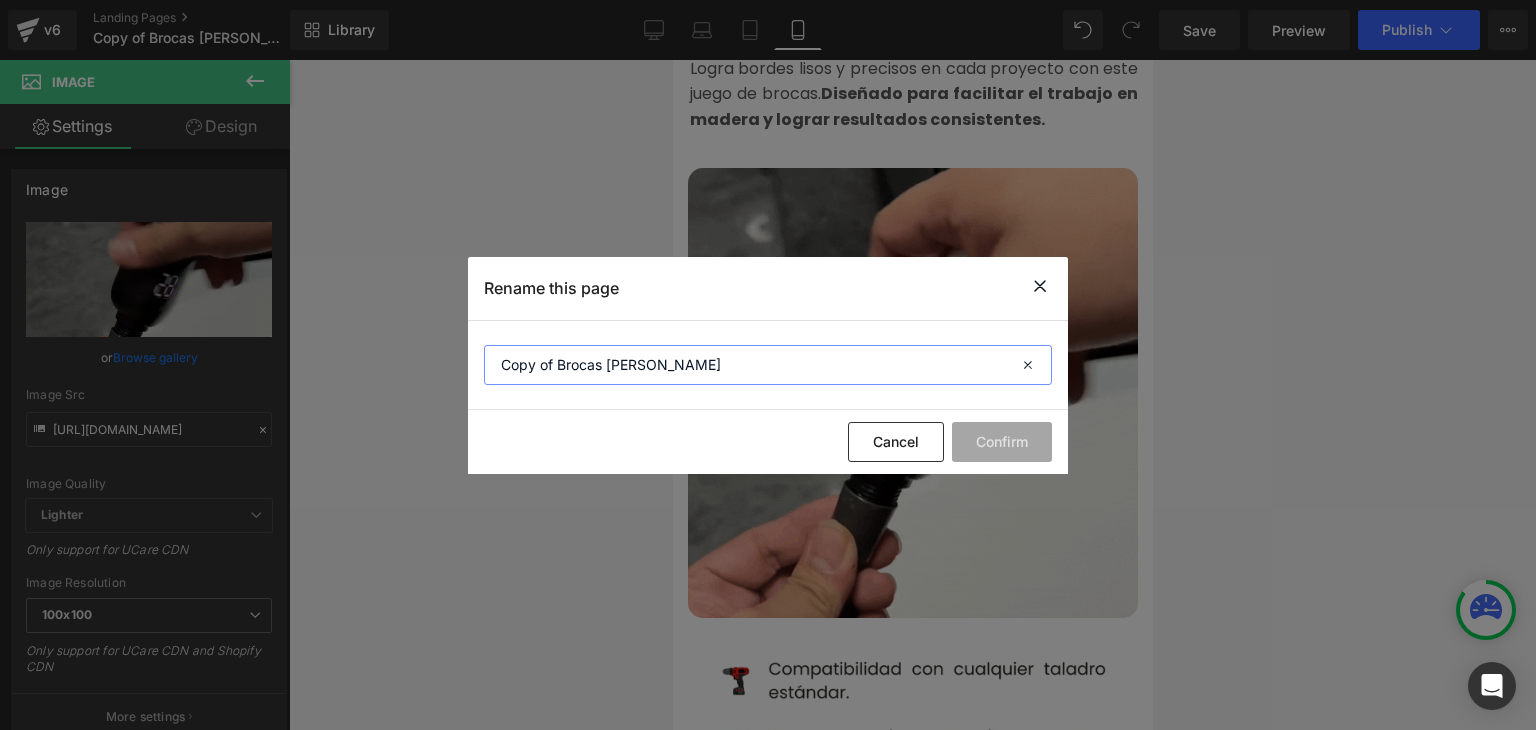 click on "Copy of Brocas [PERSON_NAME]" 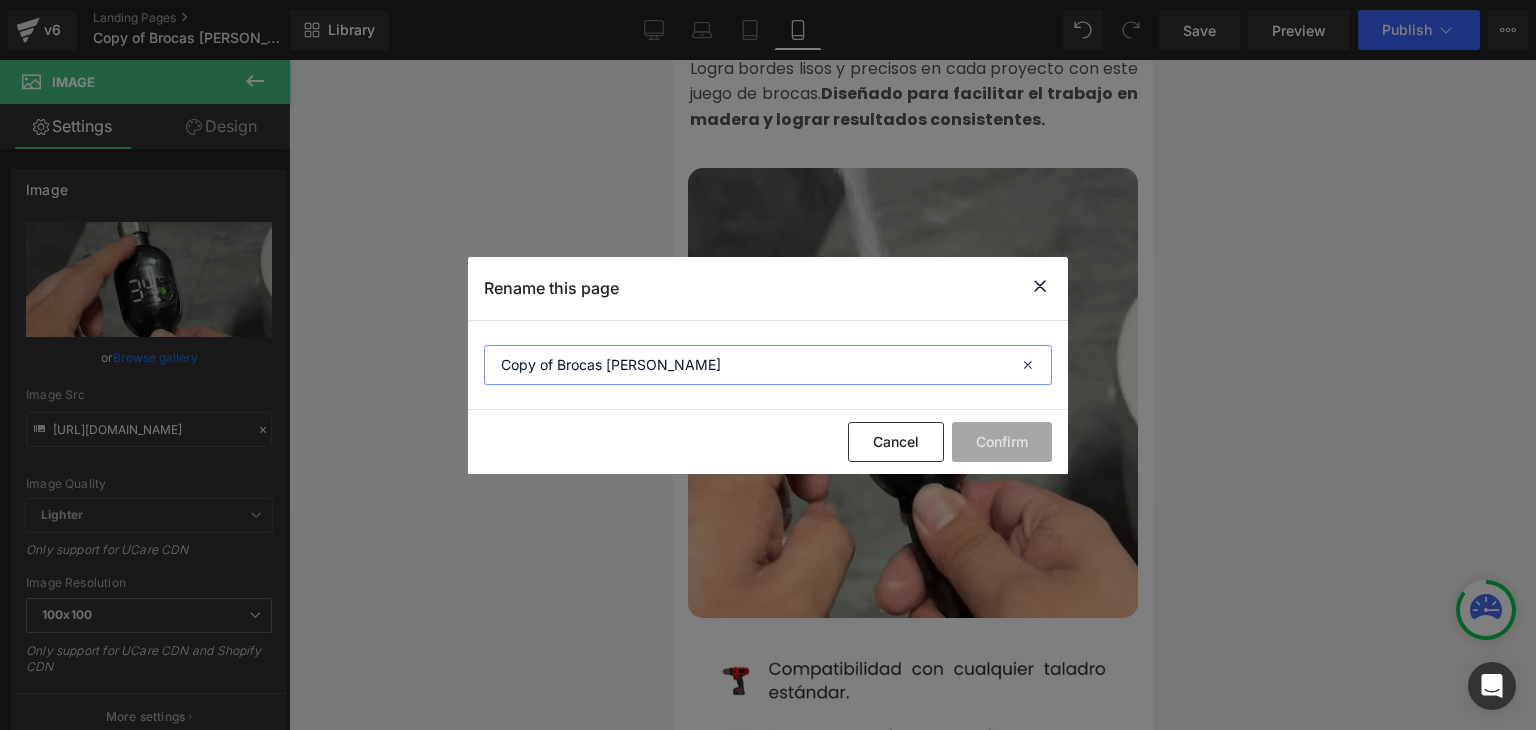 paste on "Termómetro Digital" 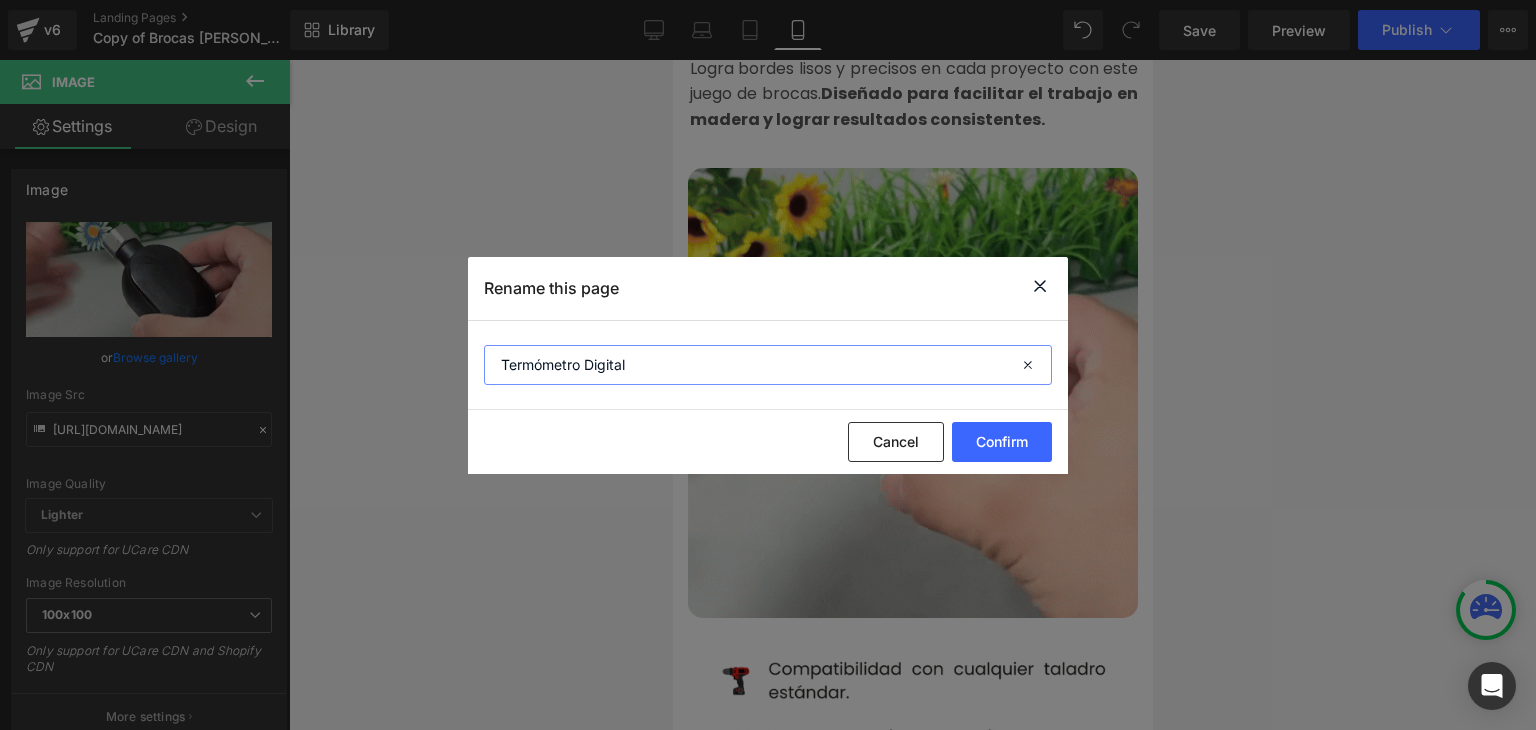 click on "Termómetro Digital" at bounding box center [768, 365] 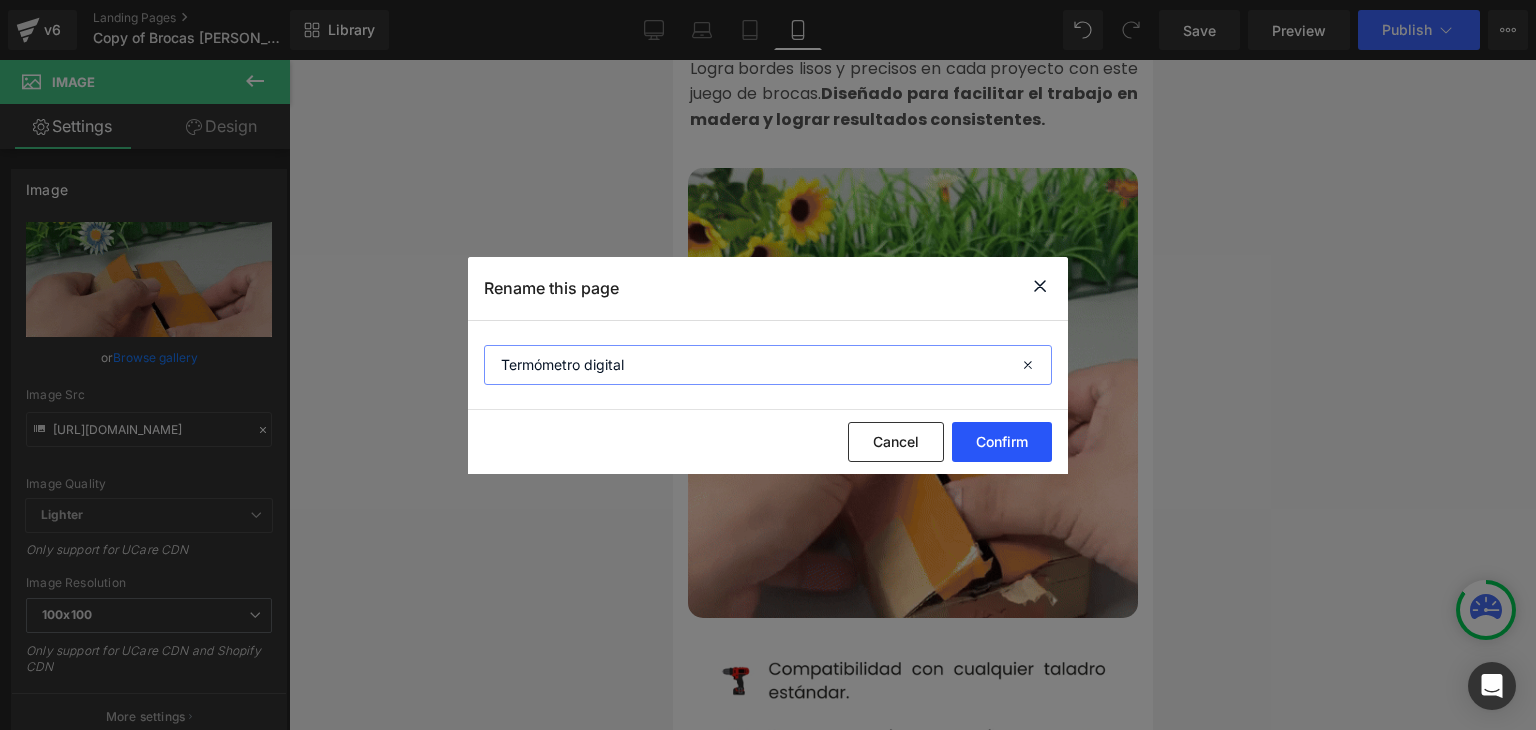 type on "Termómetro digital" 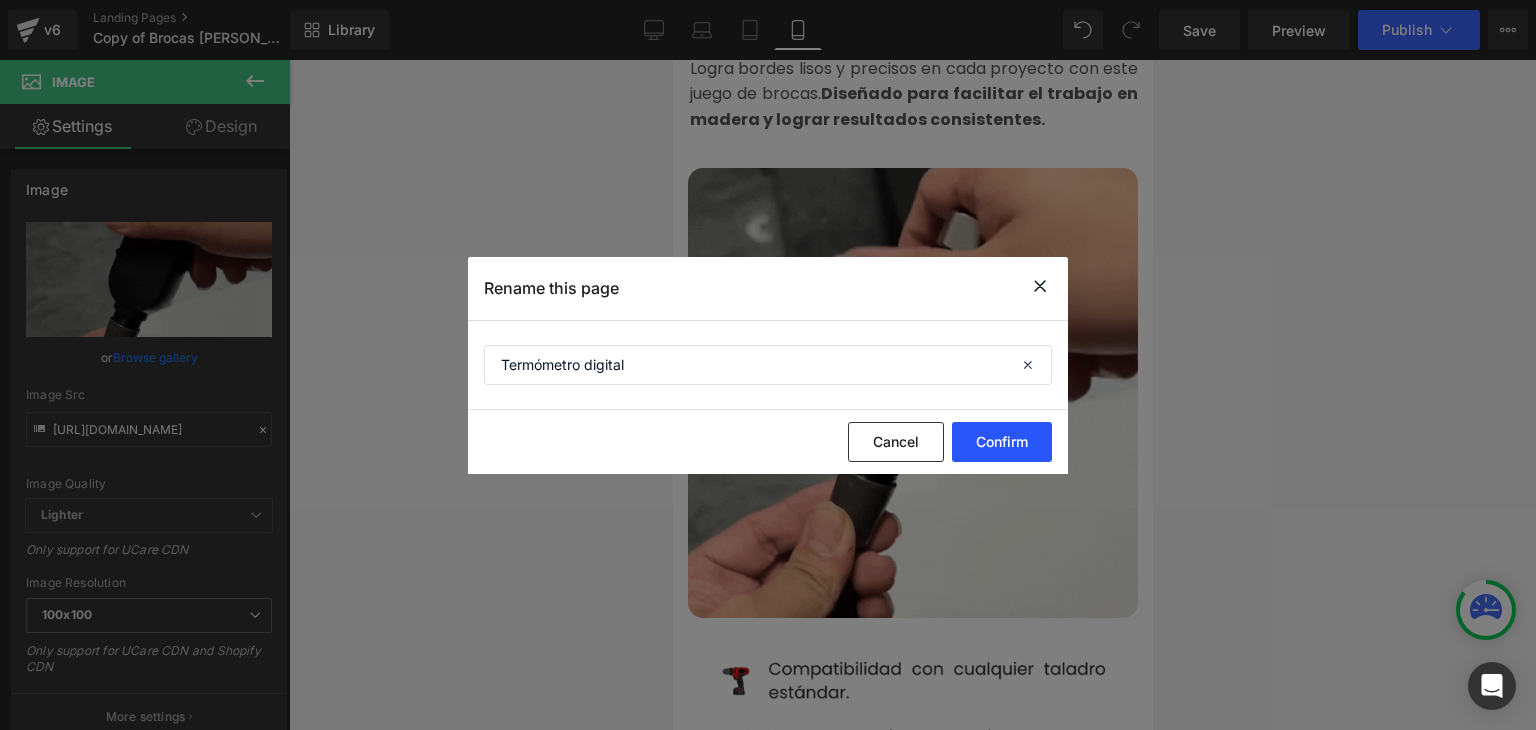 click on "Confirm" at bounding box center (1002, 442) 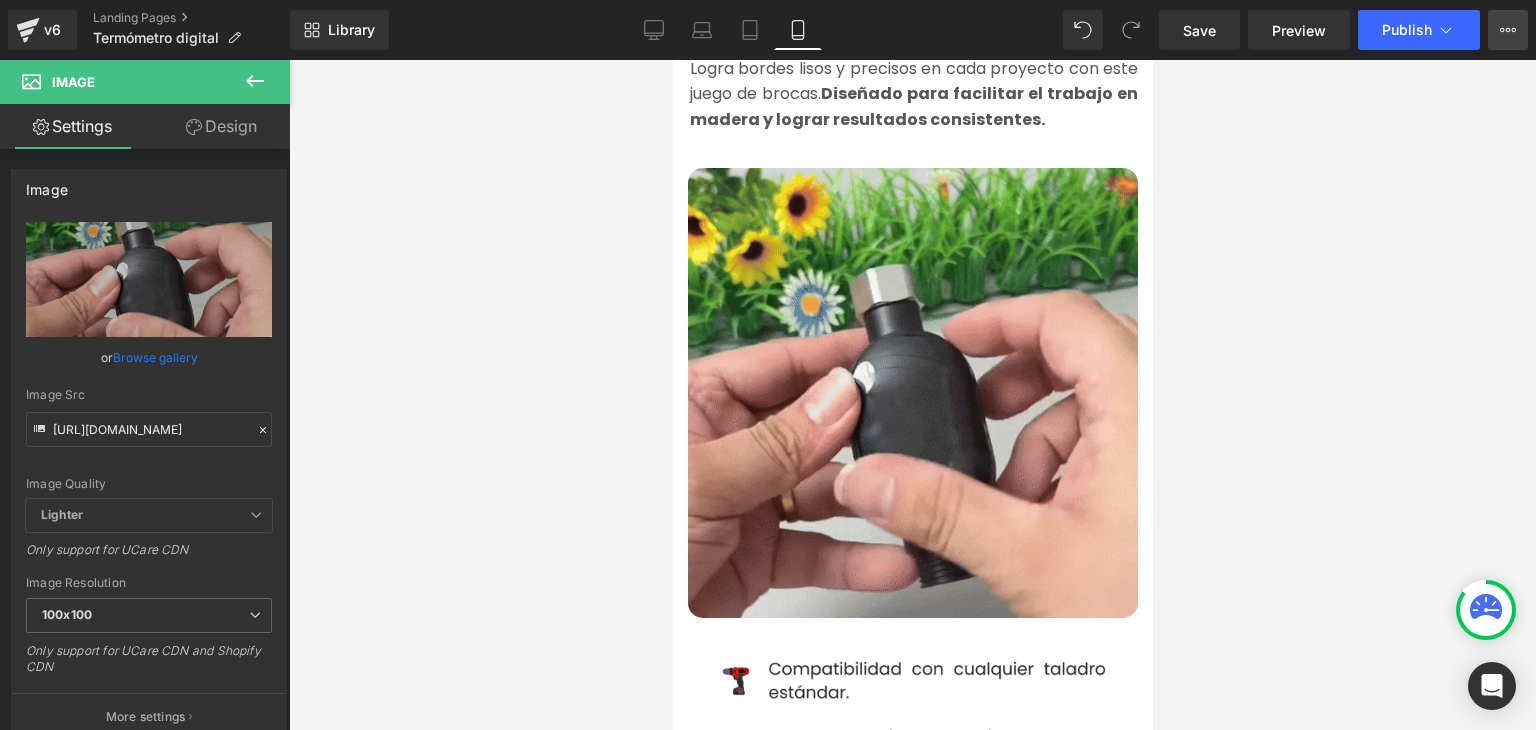 click on "View Live Page View with current Template Save Template to Library Schedule Publish  Optimize  Publish Settings Shortcuts" at bounding box center [1508, 30] 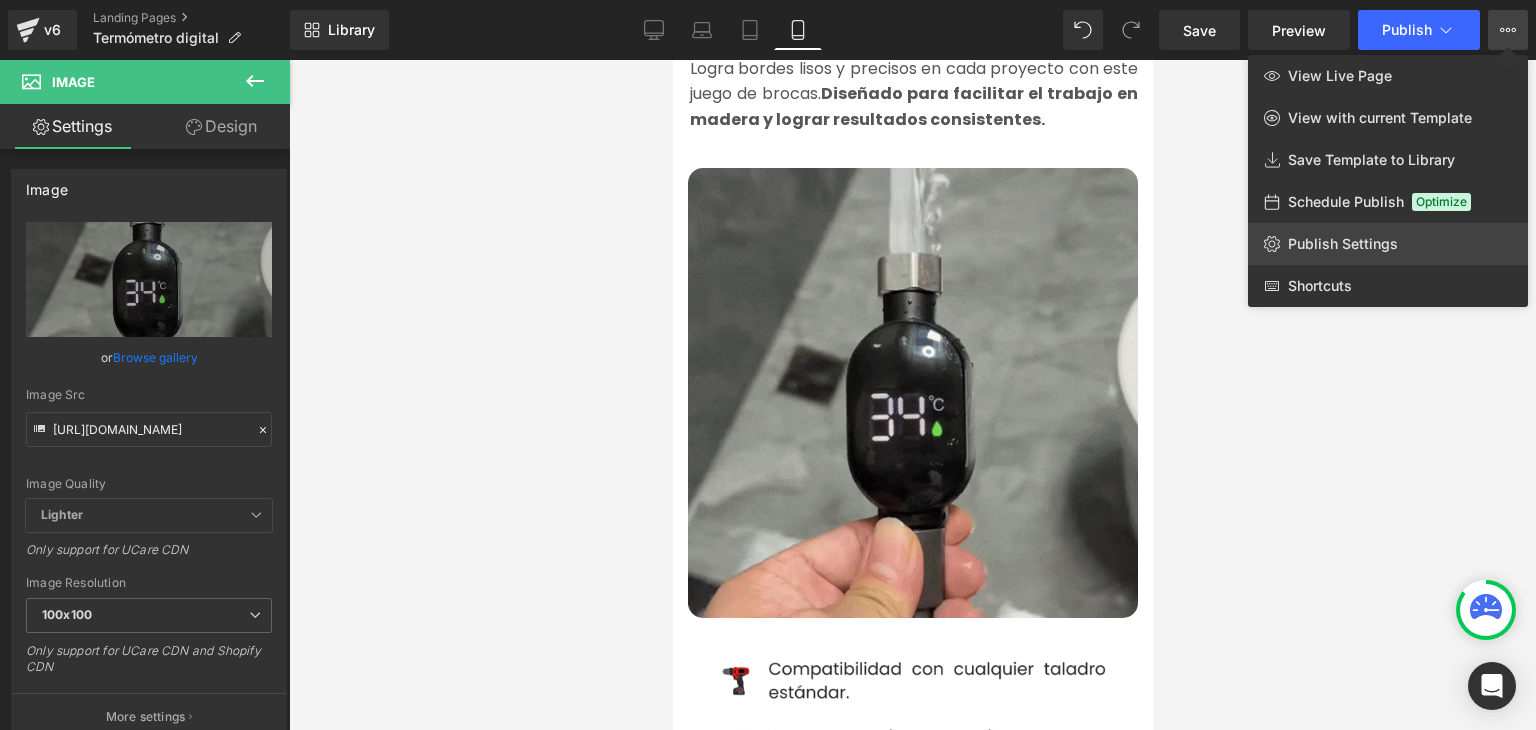 click on "Publish Settings" at bounding box center [1343, 244] 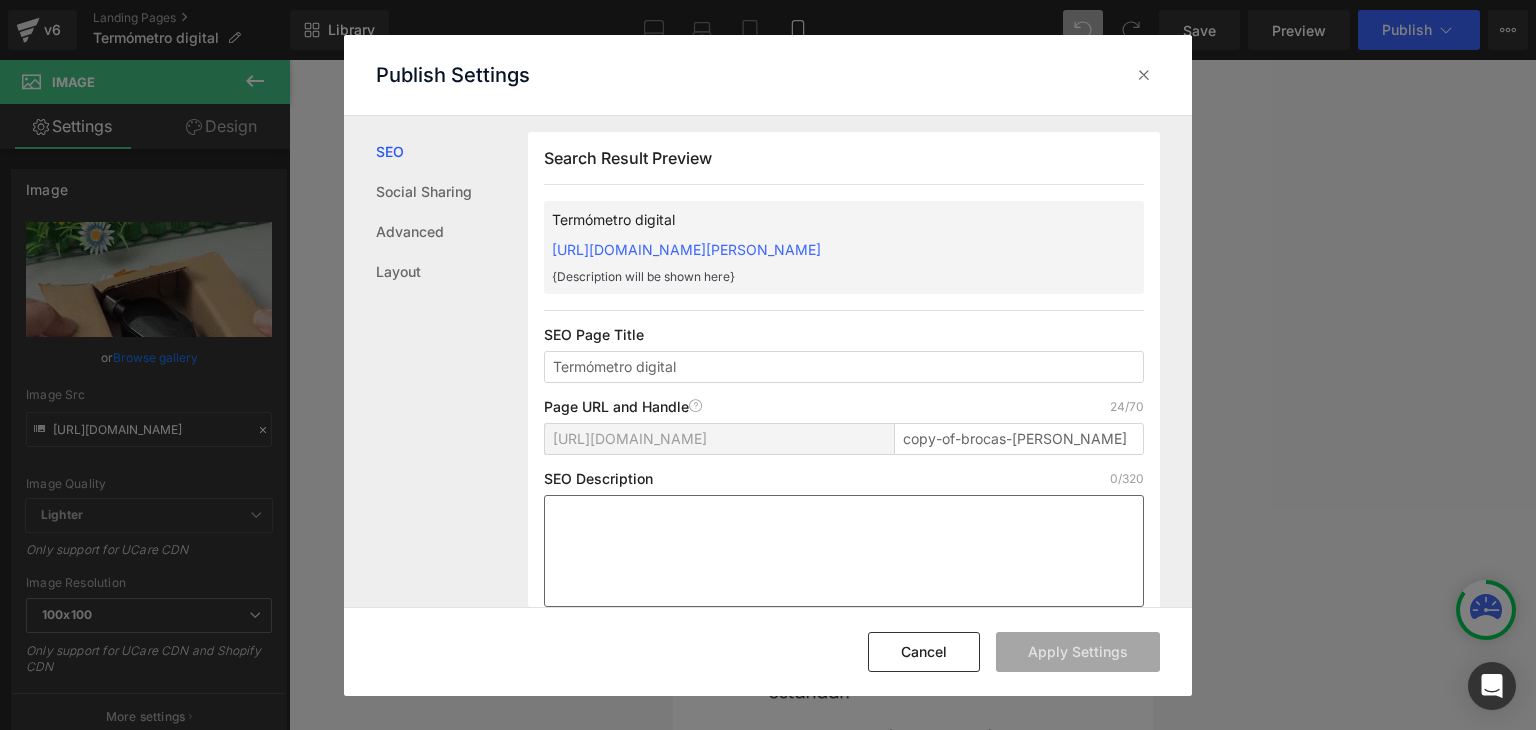 scroll, scrollTop: 0, scrollLeft: 0, axis: both 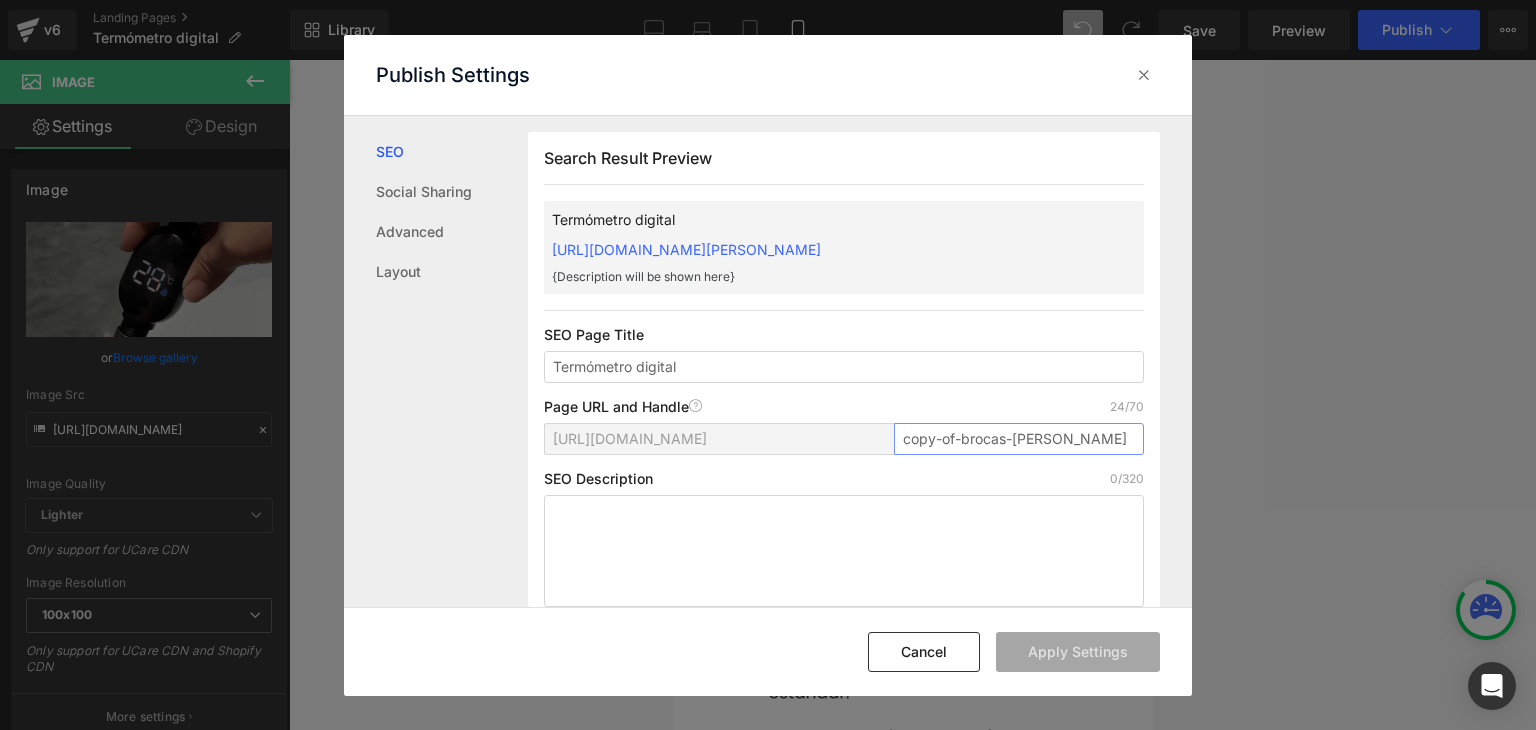 drag, startPoint x: 1074, startPoint y: 431, endPoint x: 860, endPoint y: 456, distance: 215.45534 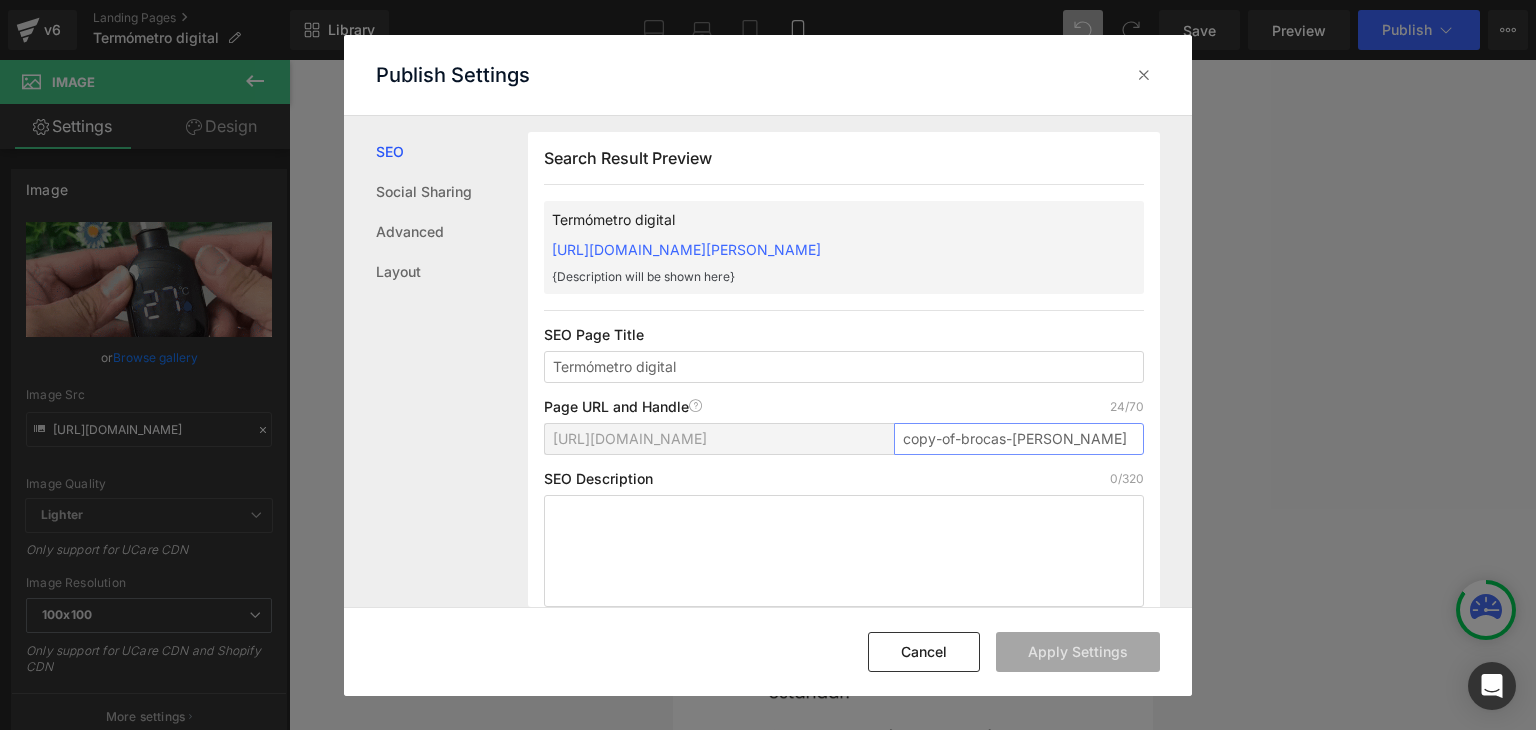click on "[URL][DOMAIN_NAME] copy-of-brocas-[PERSON_NAME]" at bounding box center (844, 447) 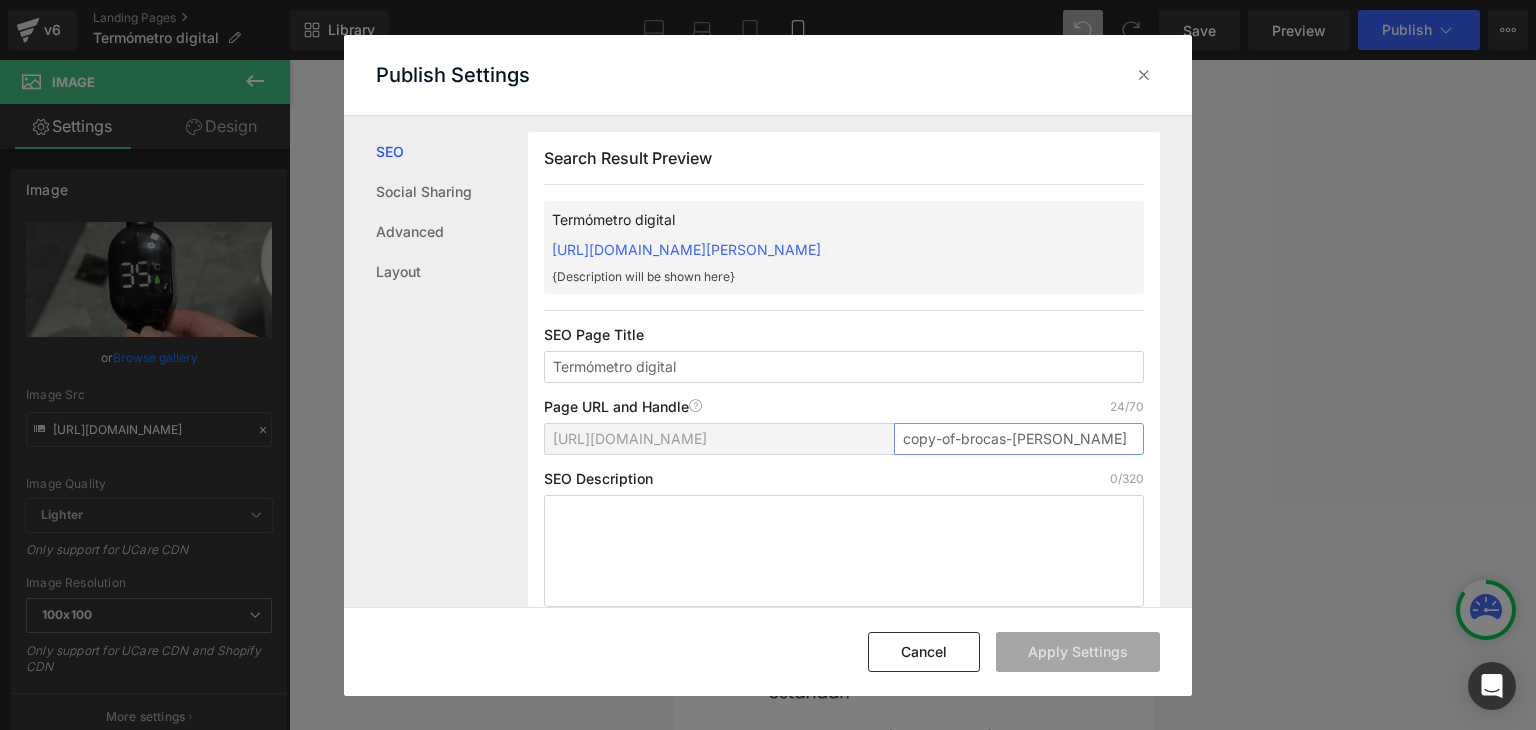 paste on "Termómetro-Digital" 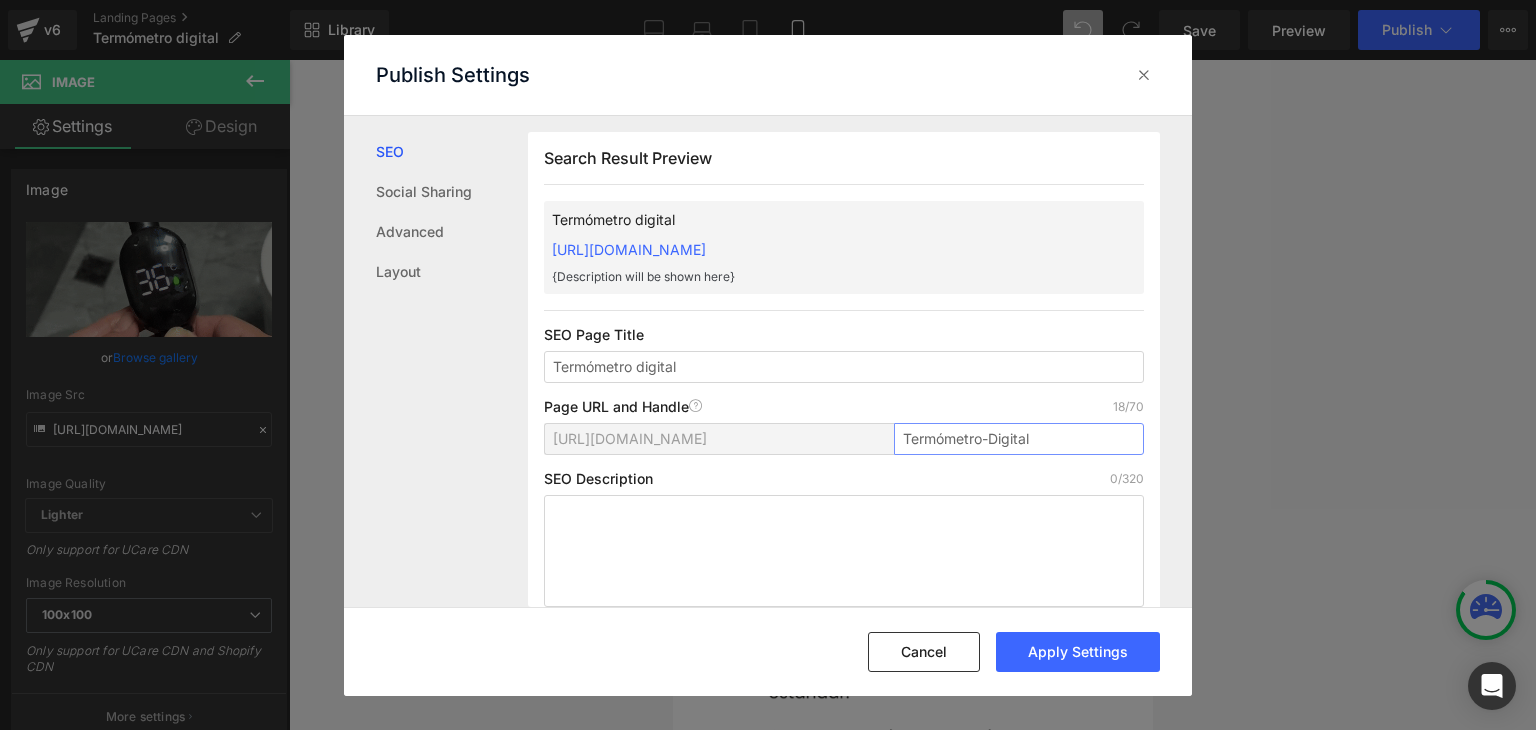 click on "Termómetro-Digital" at bounding box center (1019, 439) 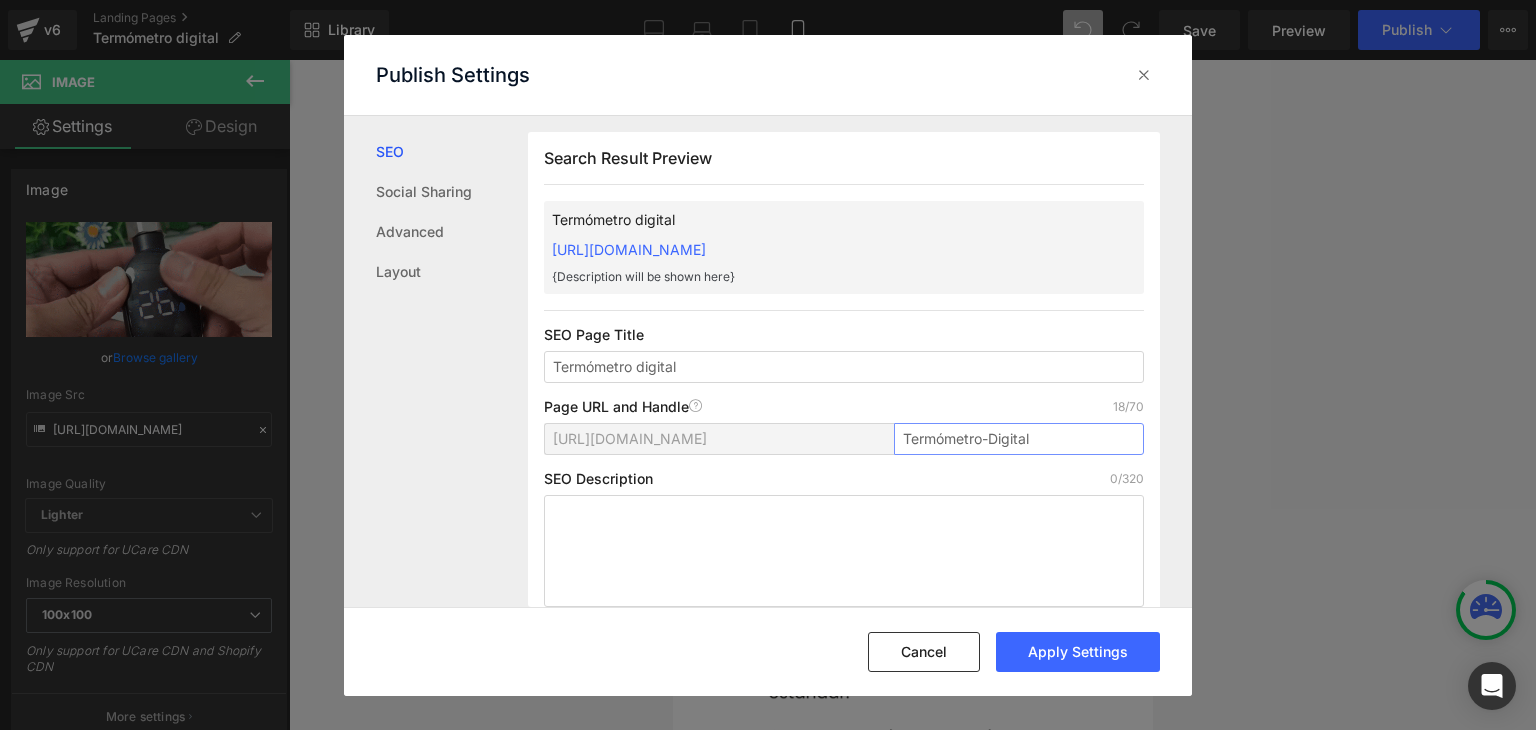 click on "Termómetro-Digital" at bounding box center (1019, 439) 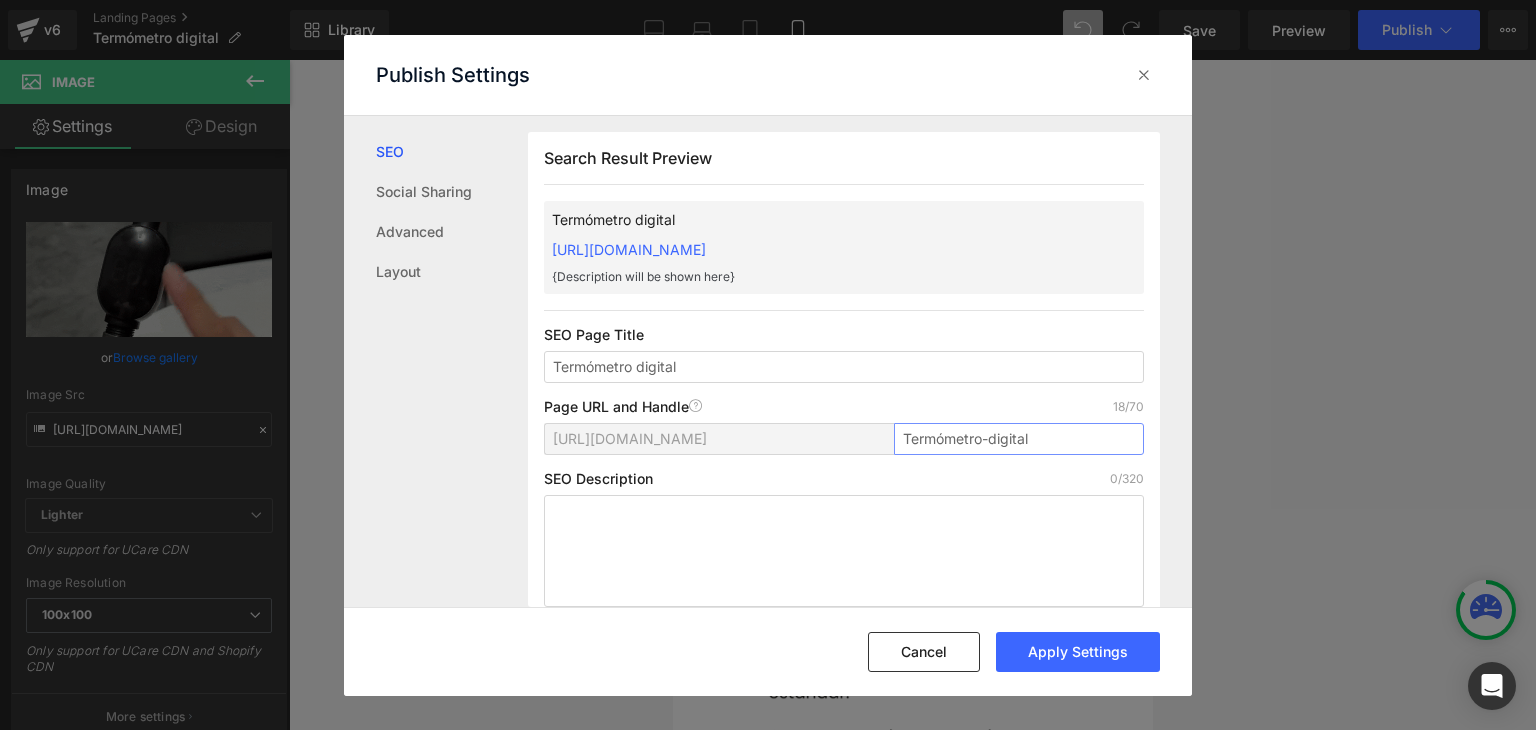 click on "Termómetro-digital" at bounding box center (1019, 439) 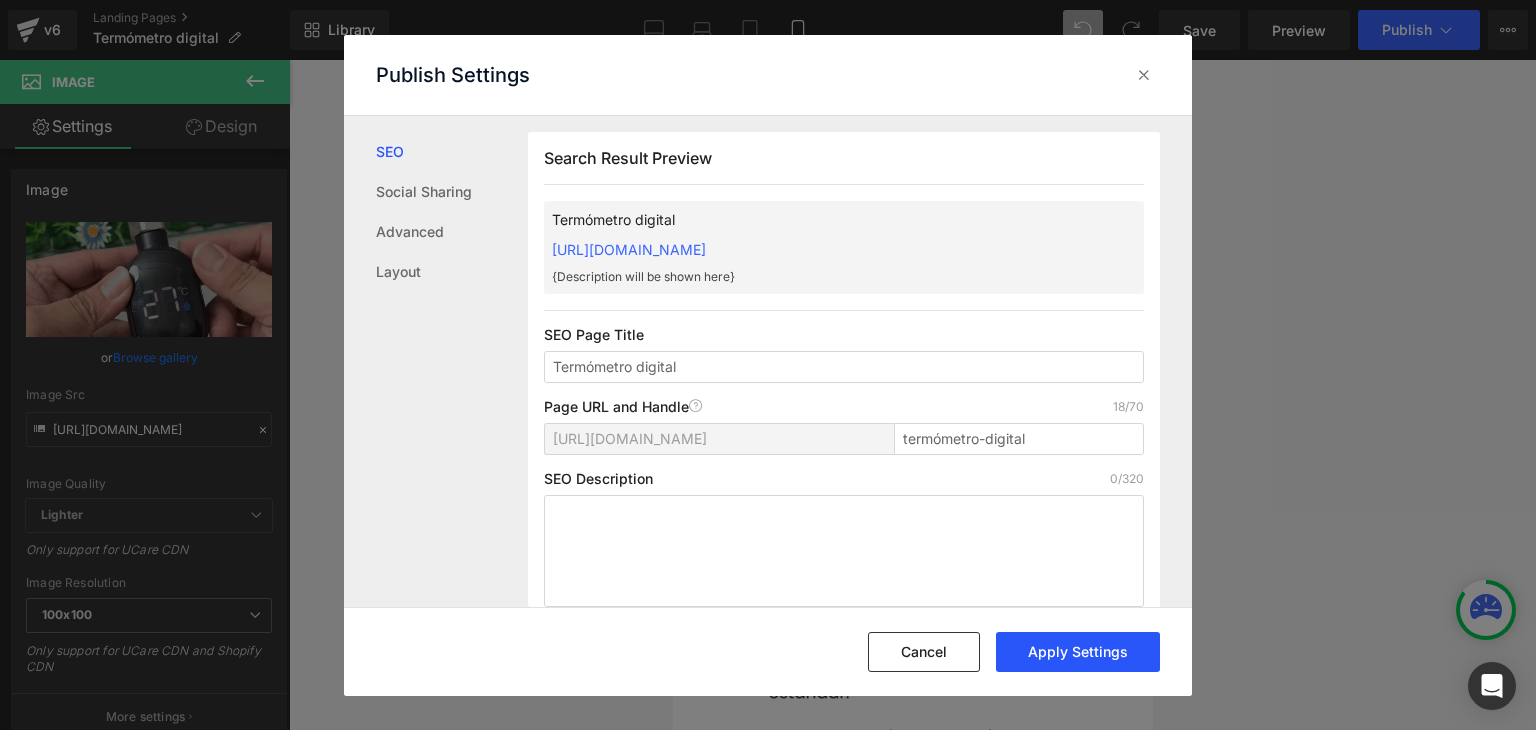 click on "Apply Settings" at bounding box center (1078, 652) 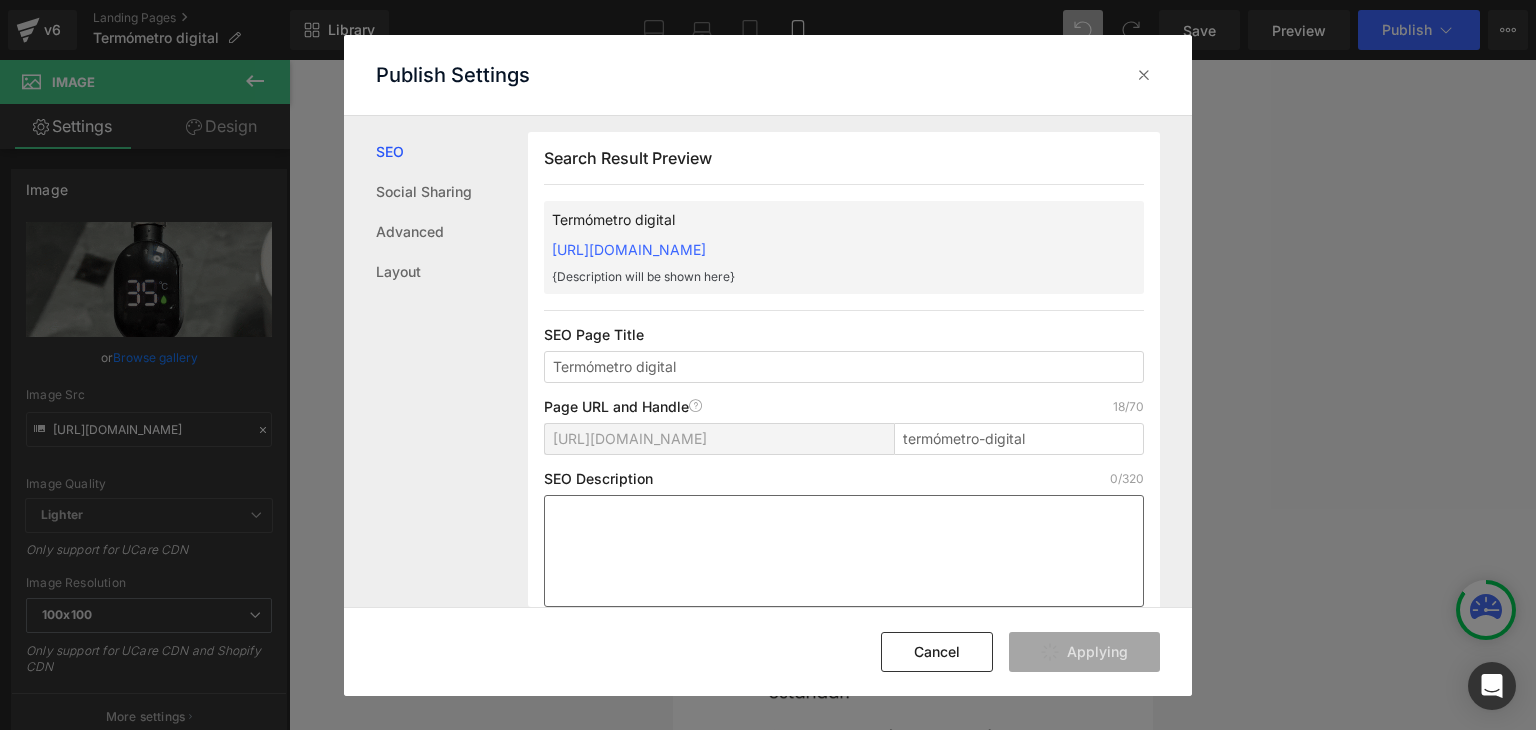 type on "termometro-digital" 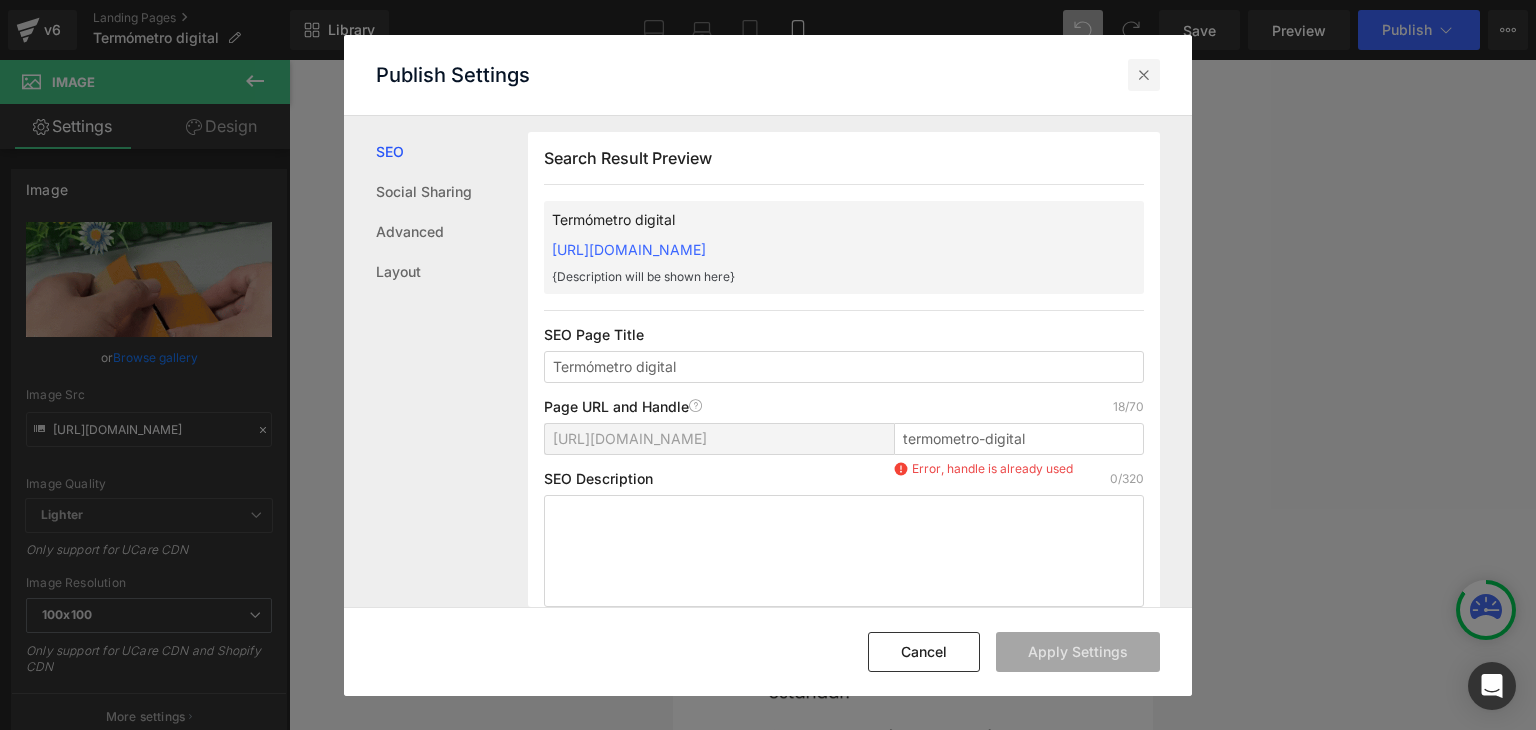 click at bounding box center [1144, 75] 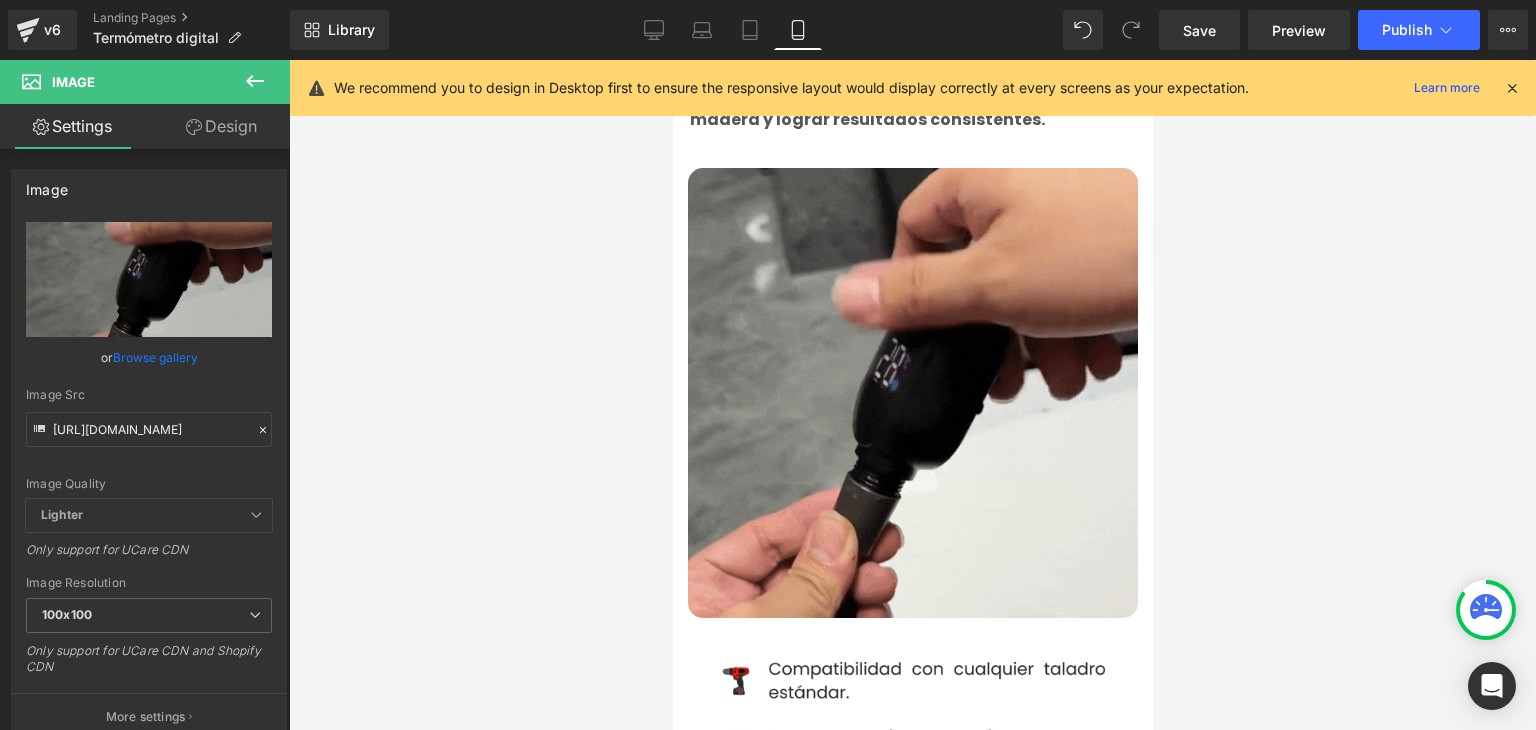click at bounding box center (1512, 88) 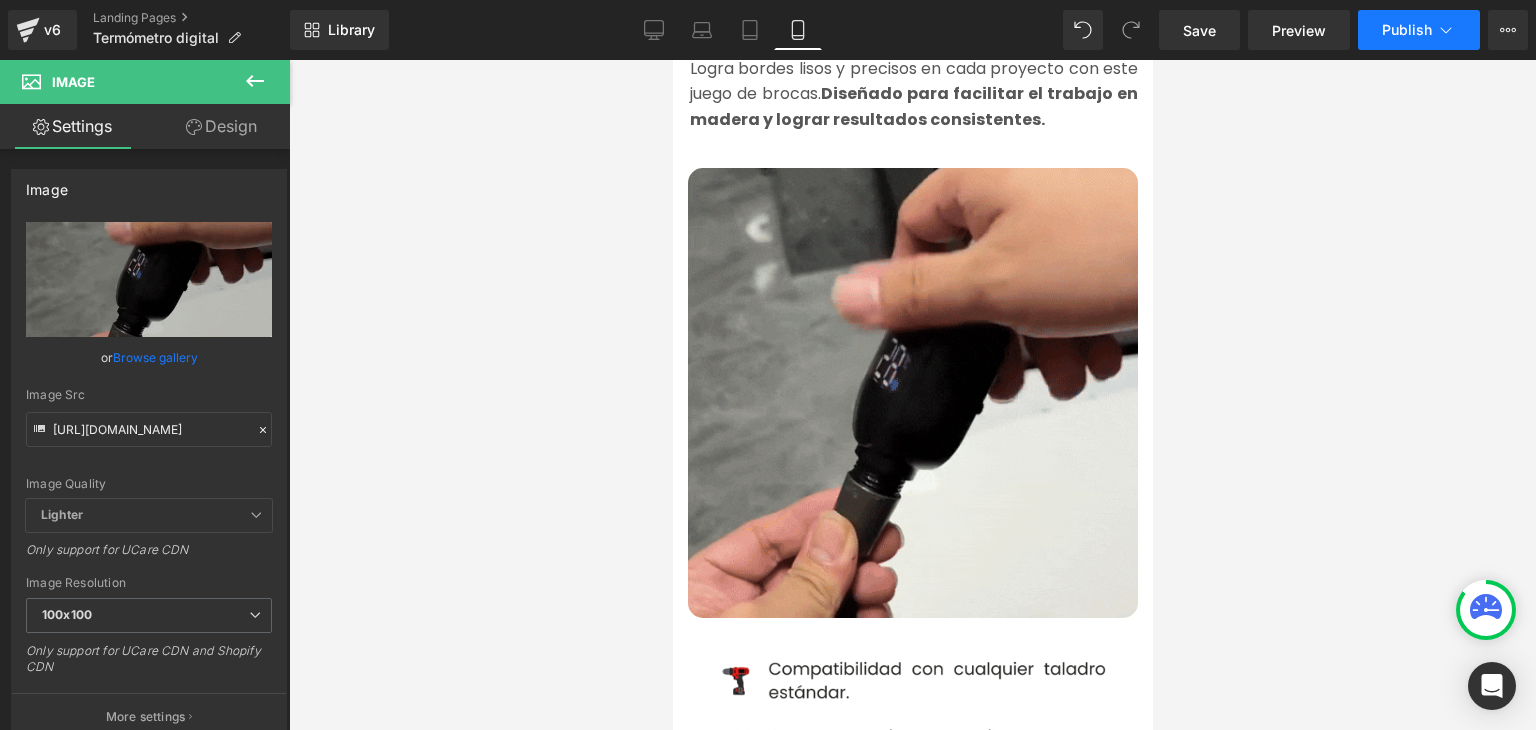 click on "Publish" at bounding box center [1419, 30] 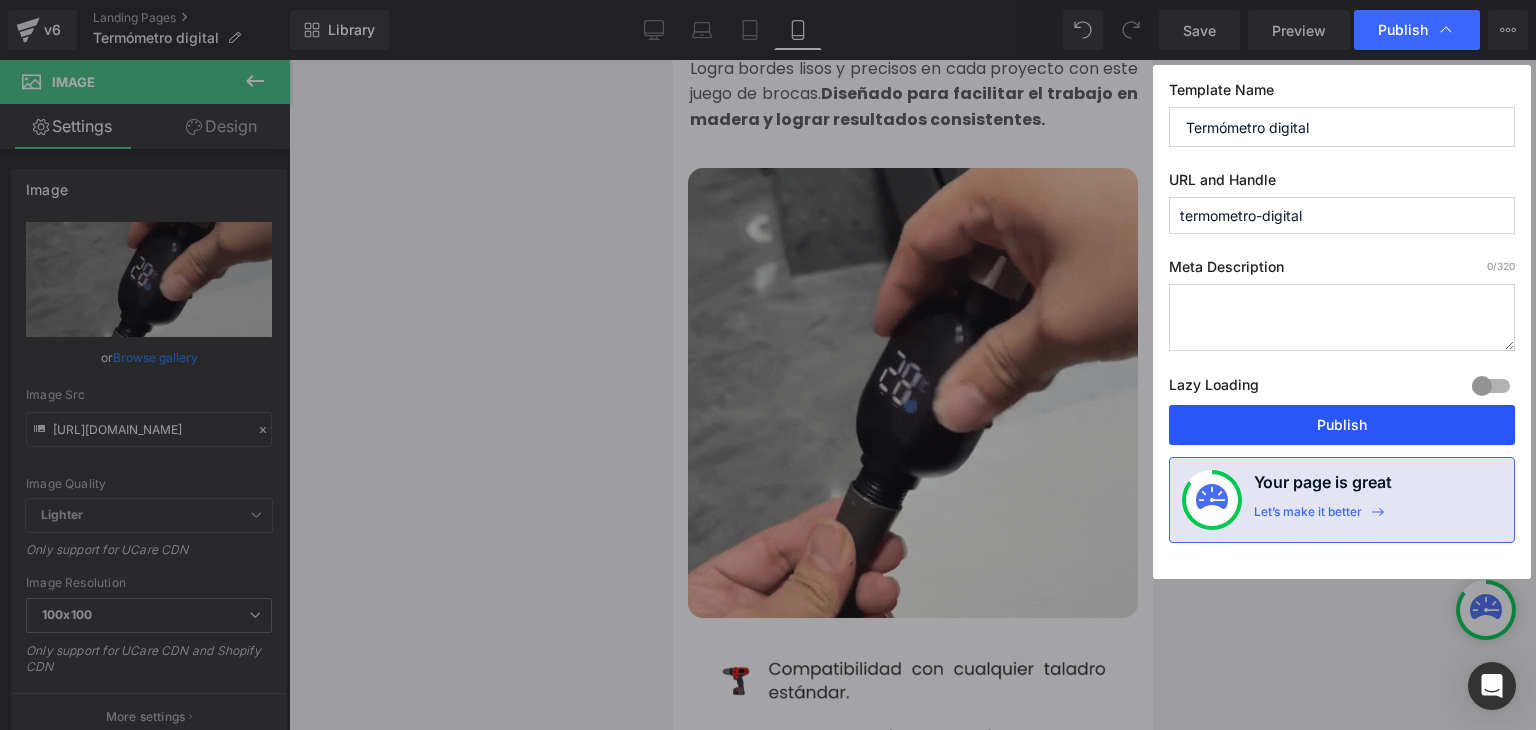 click on "Publish" at bounding box center [1342, 425] 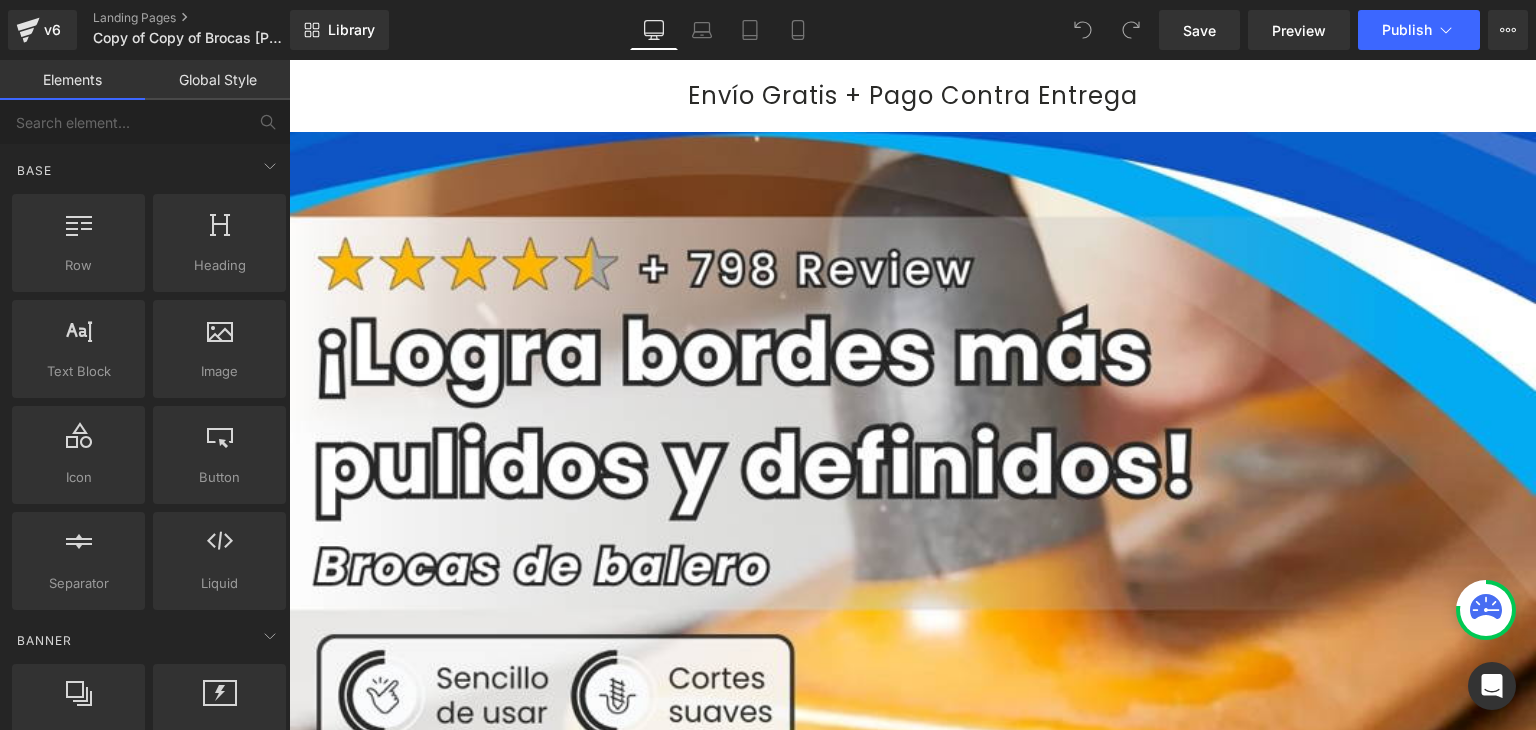 scroll, scrollTop: 0, scrollLeft: 0, axis: both 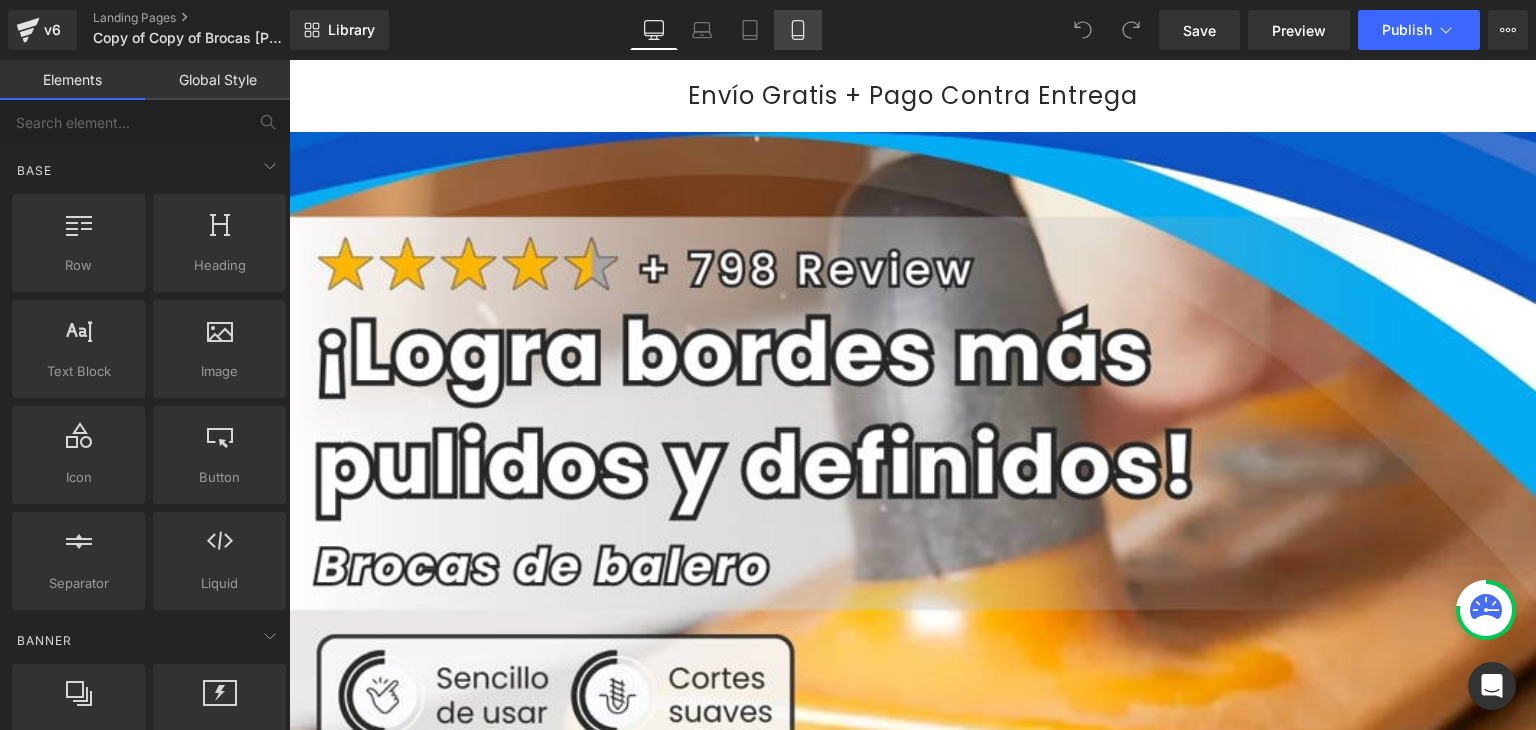 click on "Mobile" at bounding box center (798, 30) 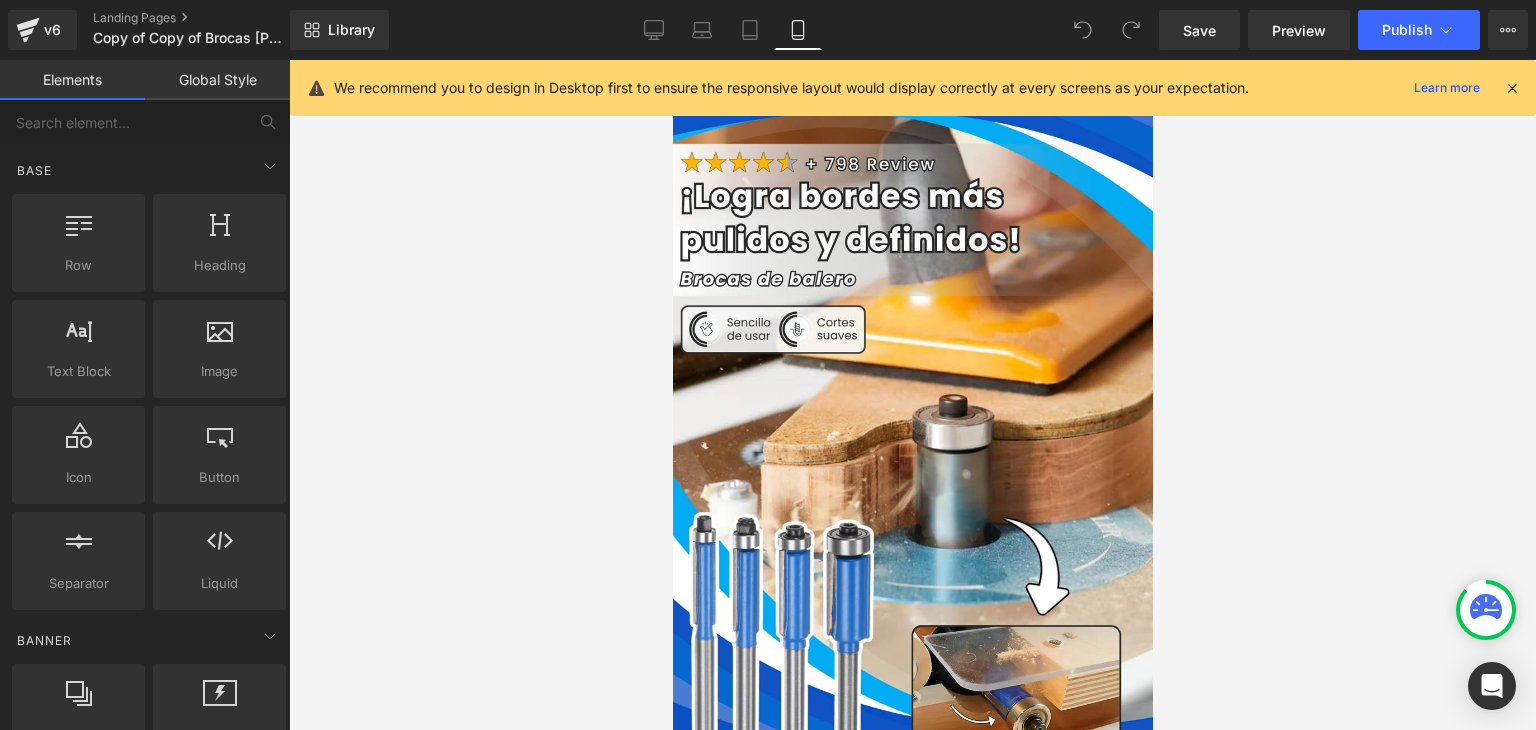 click at bounding box center [1512, 88] 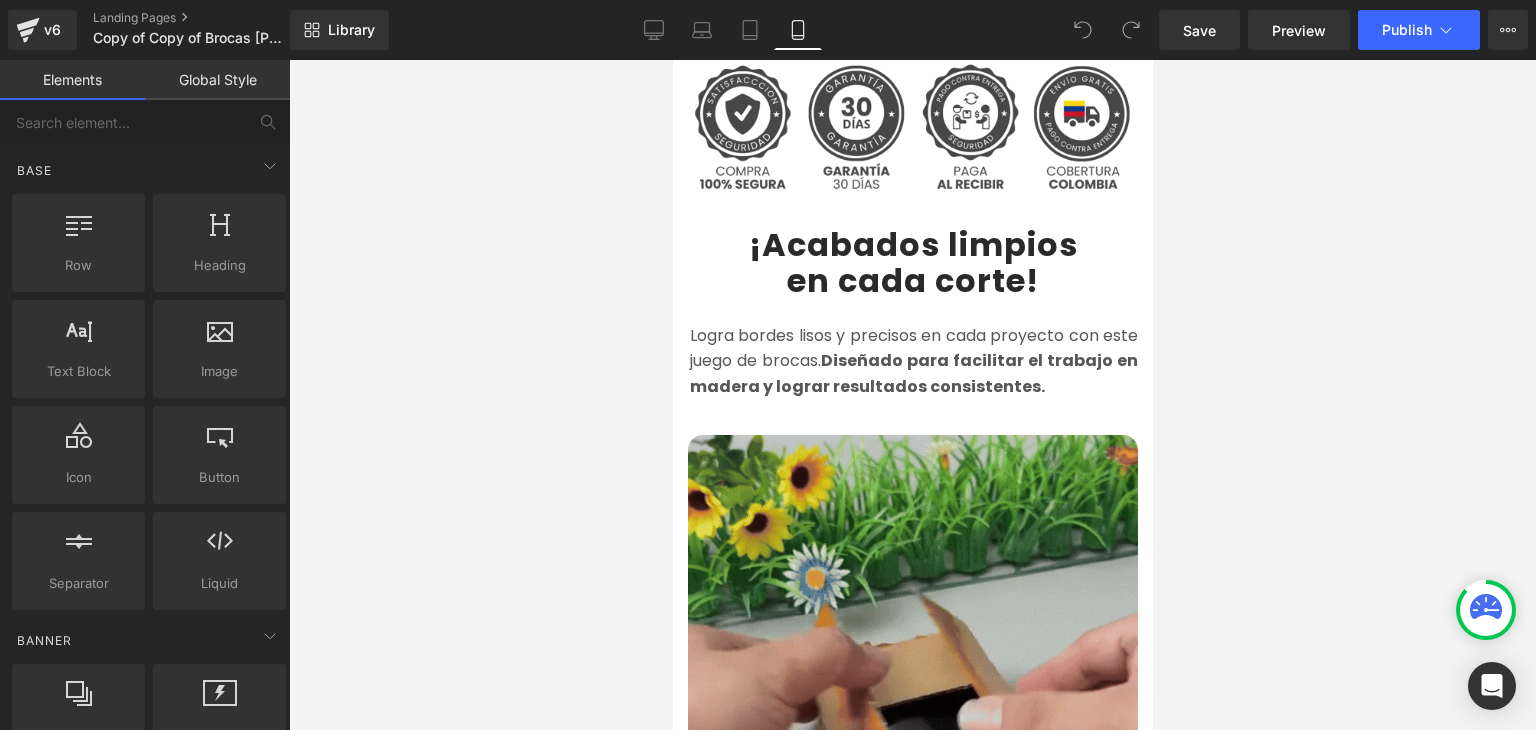 scroll, scrollTop: 1100, scrollLeft: 0, axis: vertical 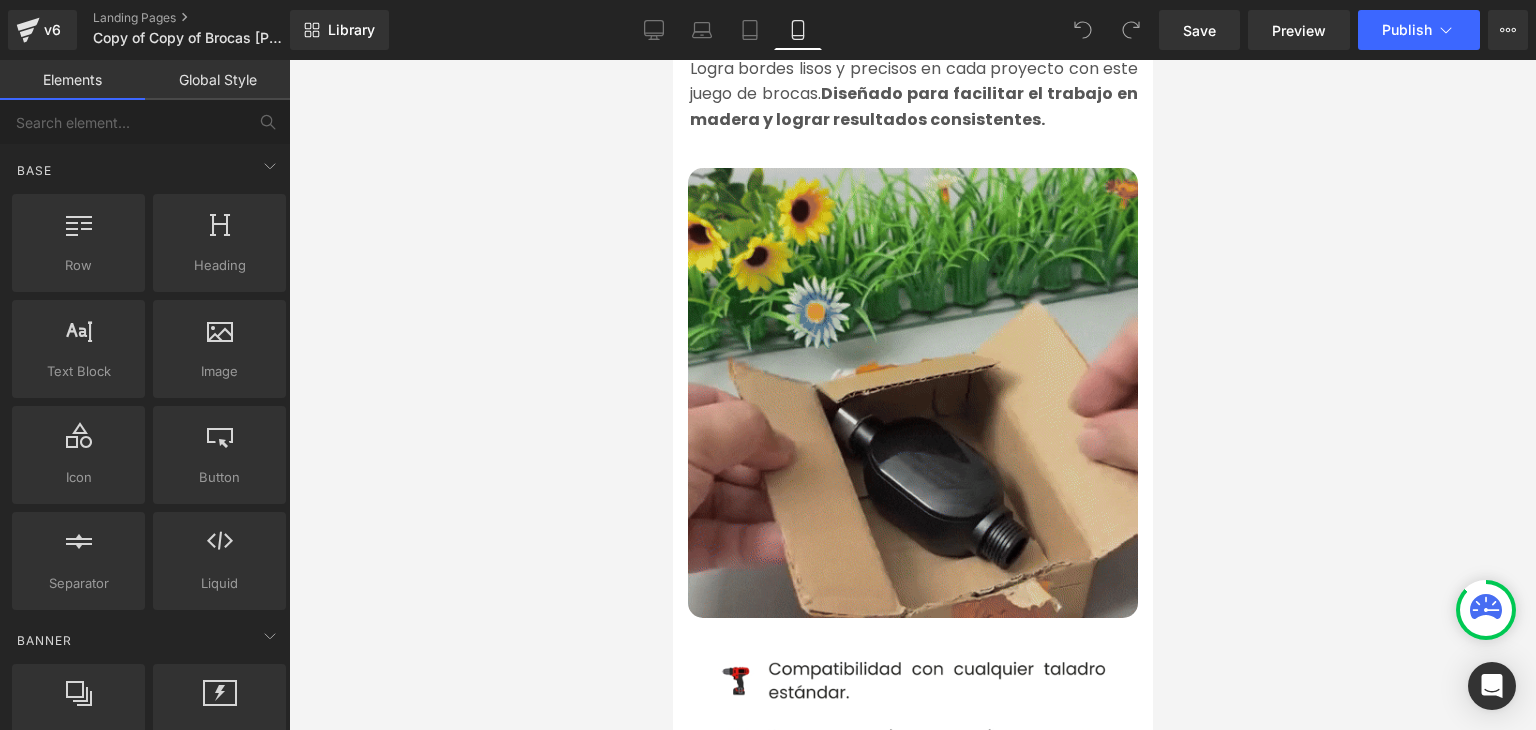 click at bounding box center (912, 393) 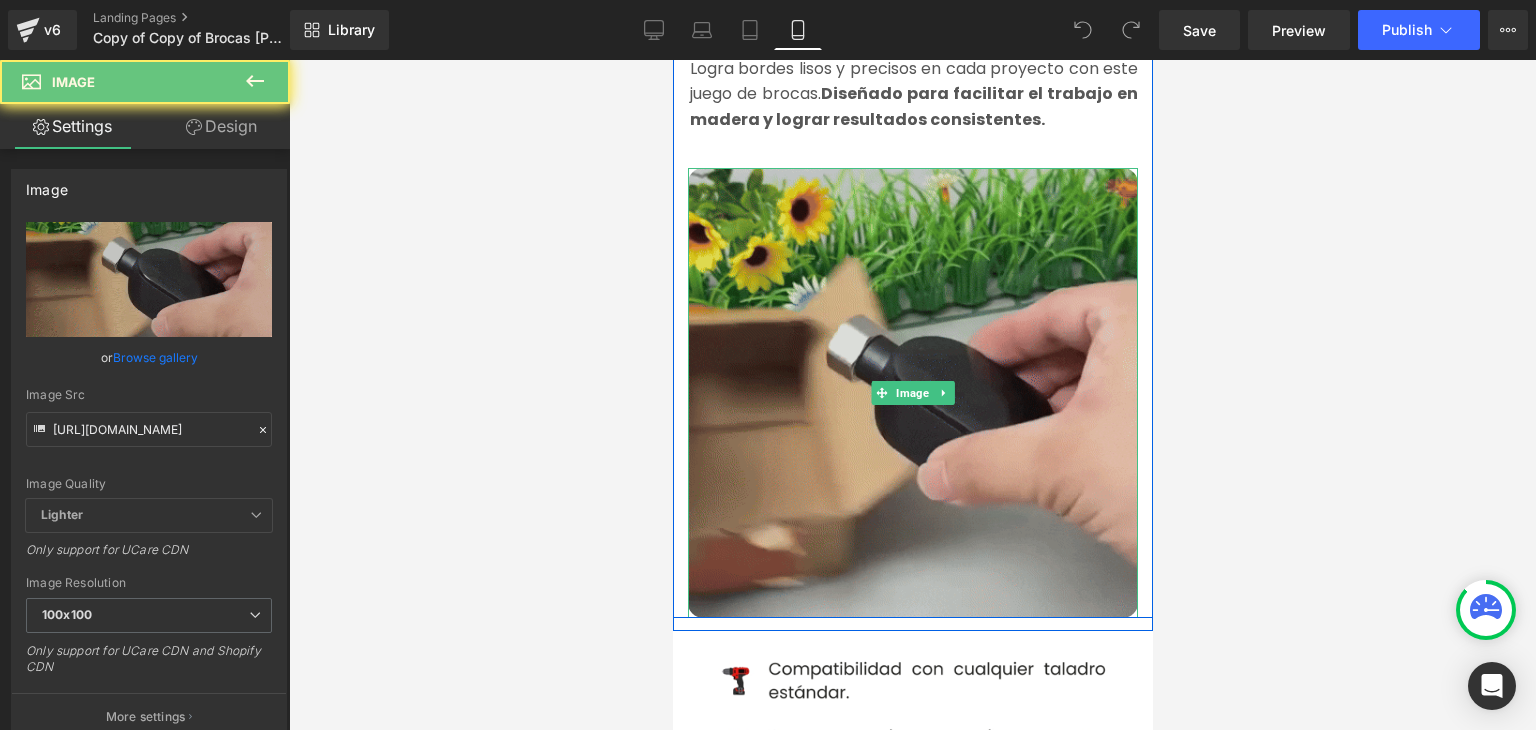 click at bounding box center [912, 393] 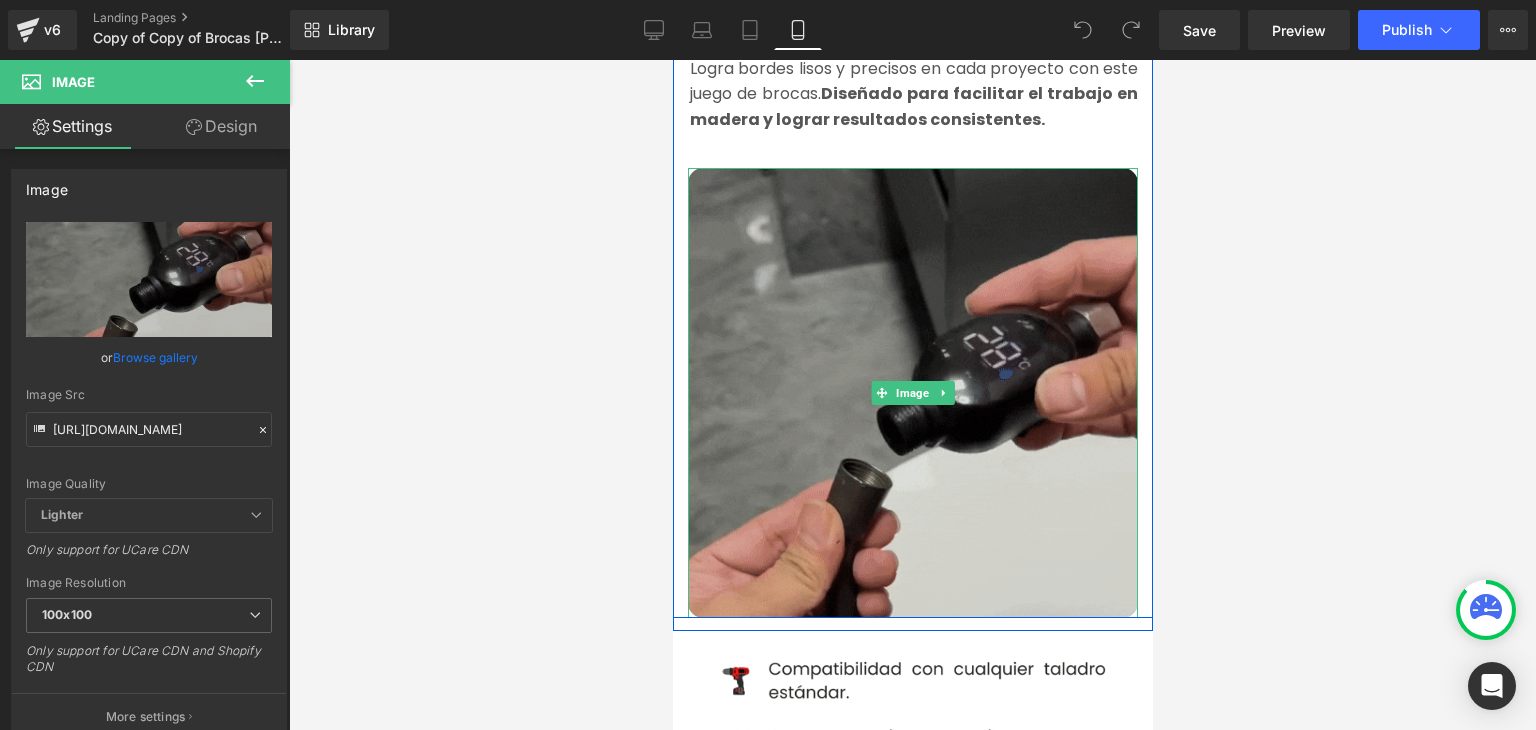 click at bounding box center (912, 393) 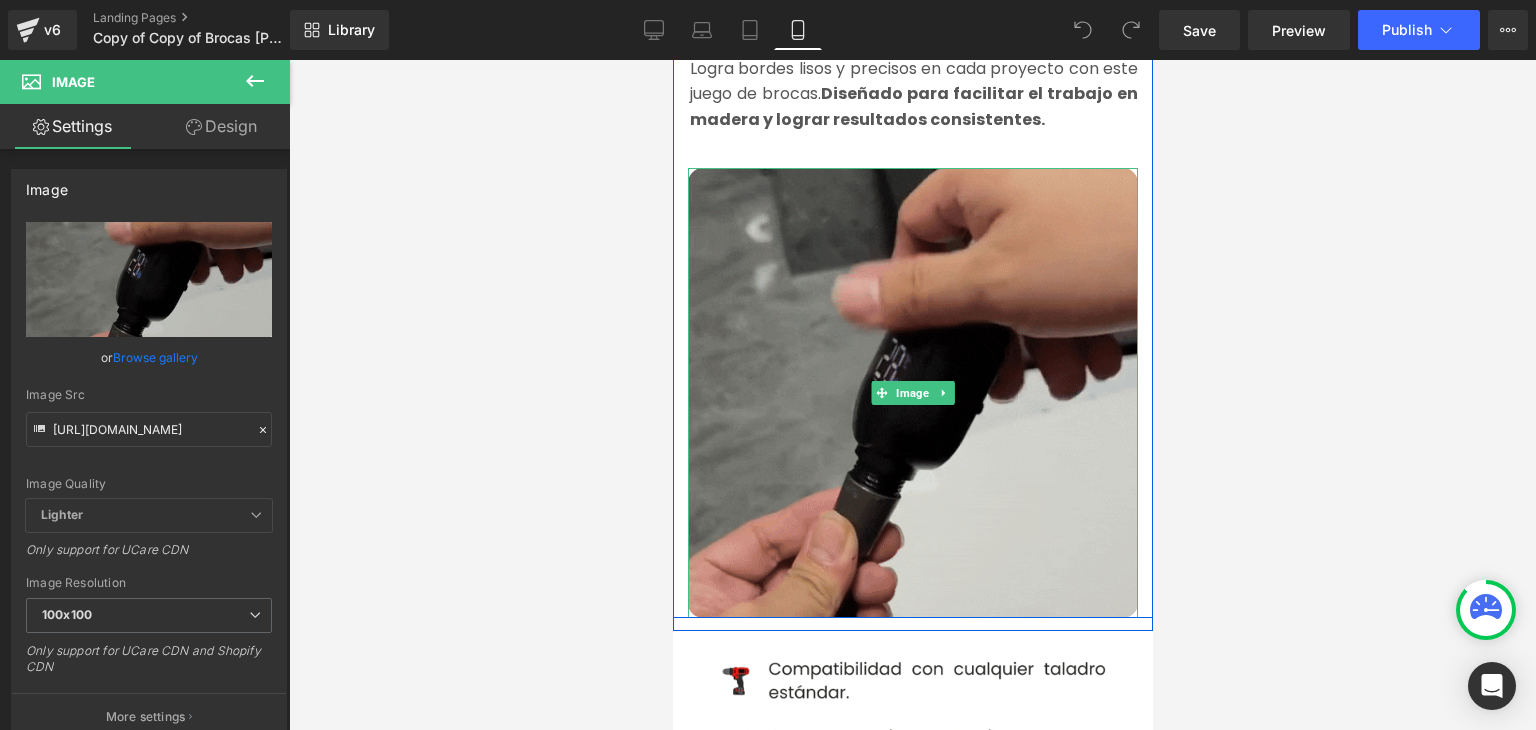 click at bounding box center (912, 393) 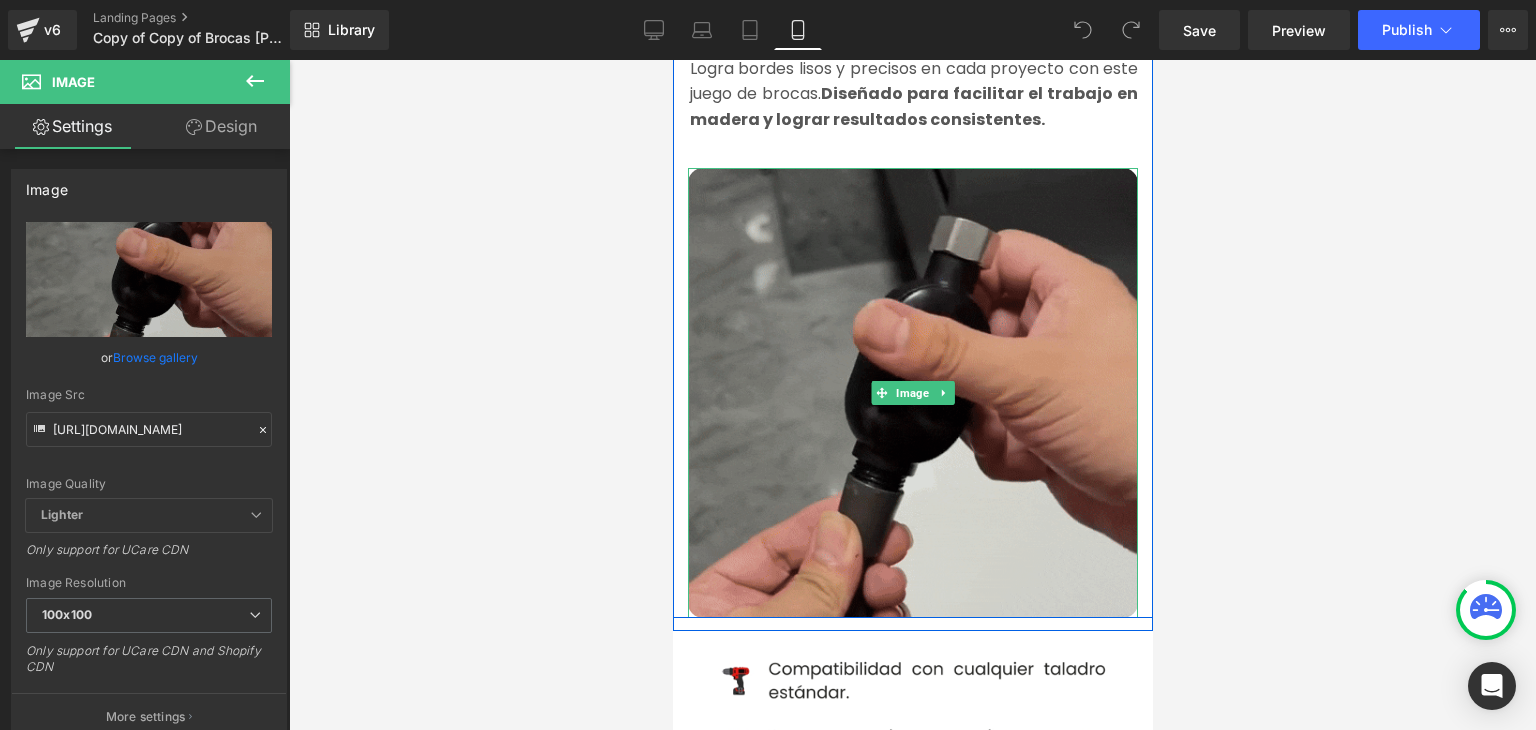 click at bounding box center [912, 393] 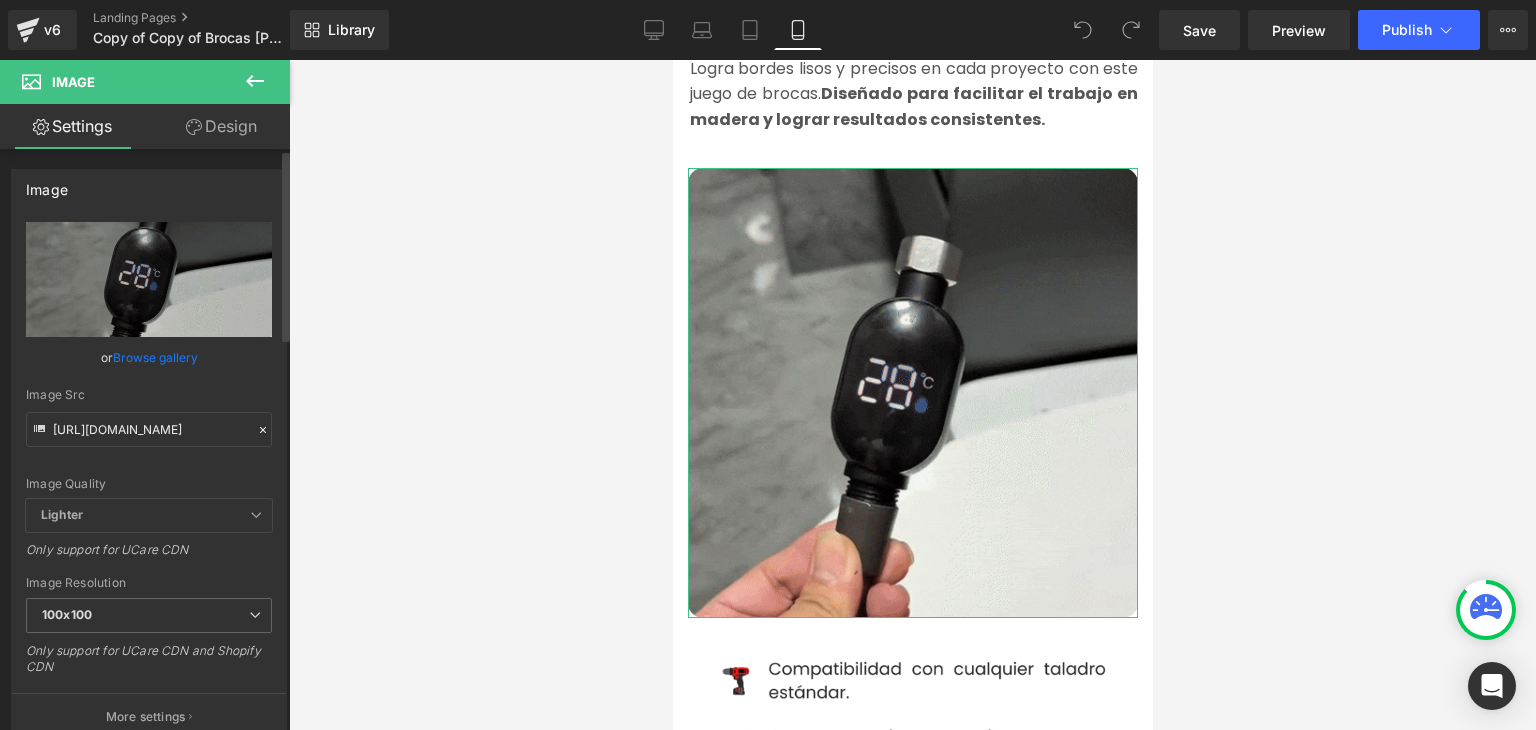 click 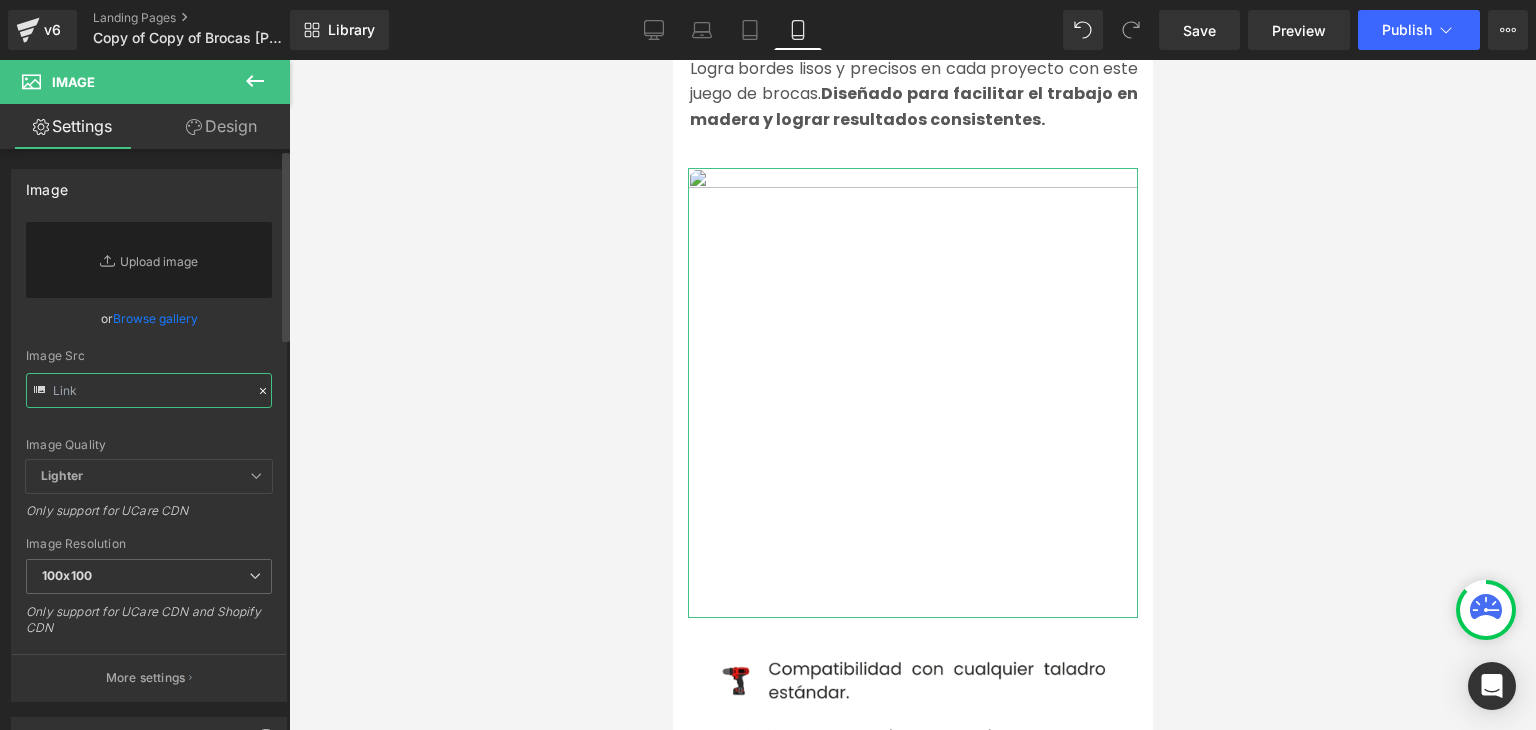 click at bounding box center [149, 390] 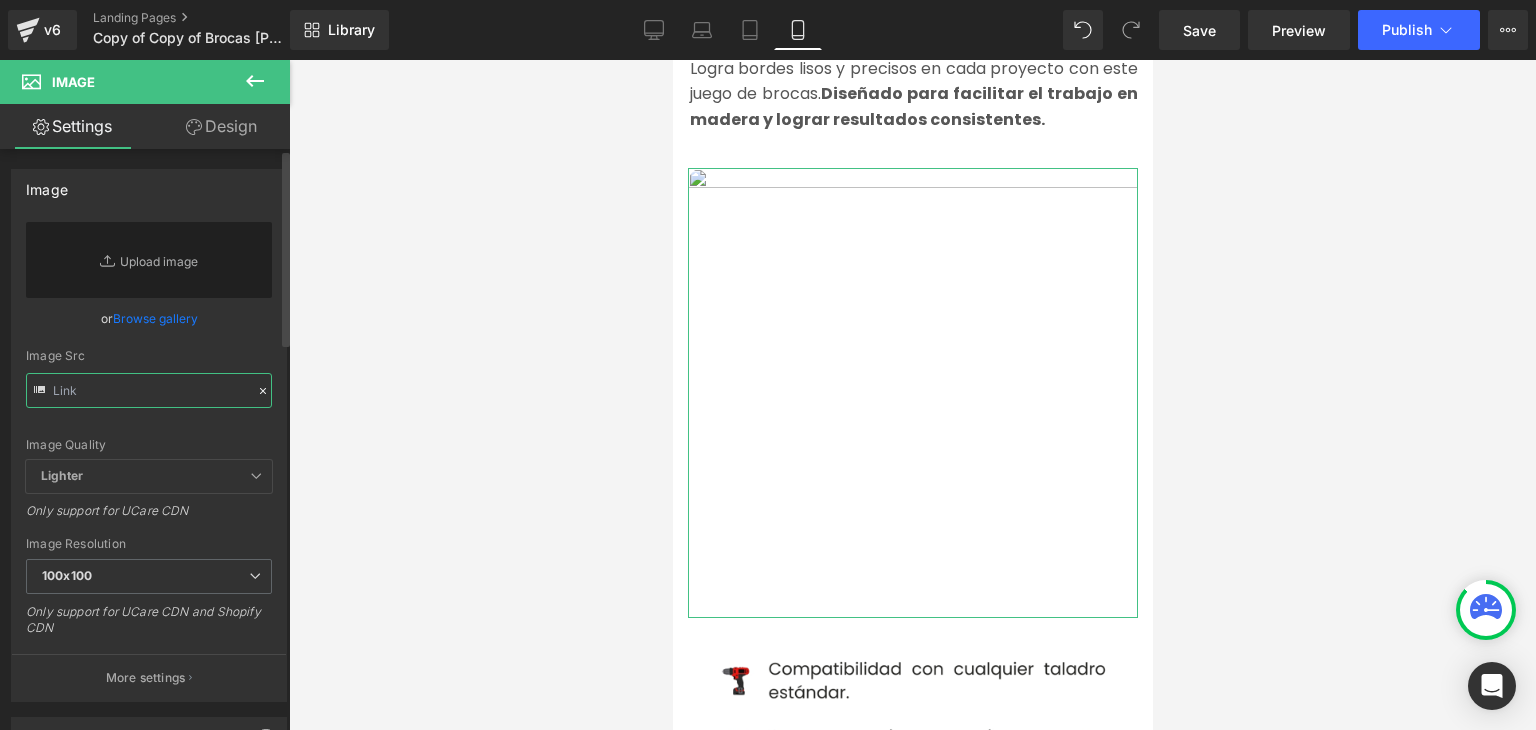 paste on "https://media2.giphy.com/media/v1.Y2lkPTc5MGI3NjExOTYyejdleHNoOXZuczRleGIyeGZqYmozN2ZzOHFlaTdqdHJyYXluaCZlcD12MV9pbnRlcm5hbF9naWZfYnlfaWQmY3Q9Zw/u1U4D32p0aoCraITeT/giphy.gif" 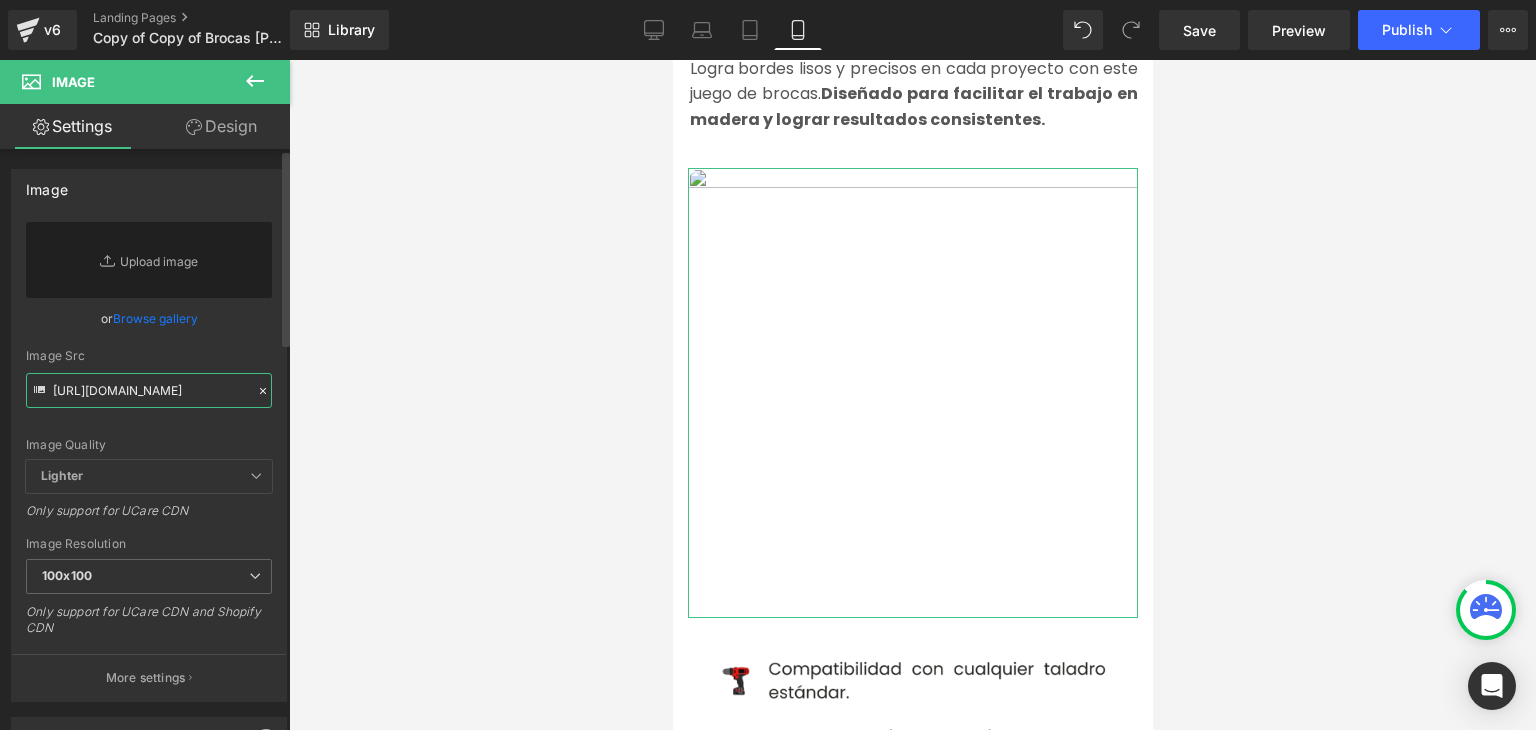 scroll, scrollTop: 0, scrollLeft: 993, axis: horizontal 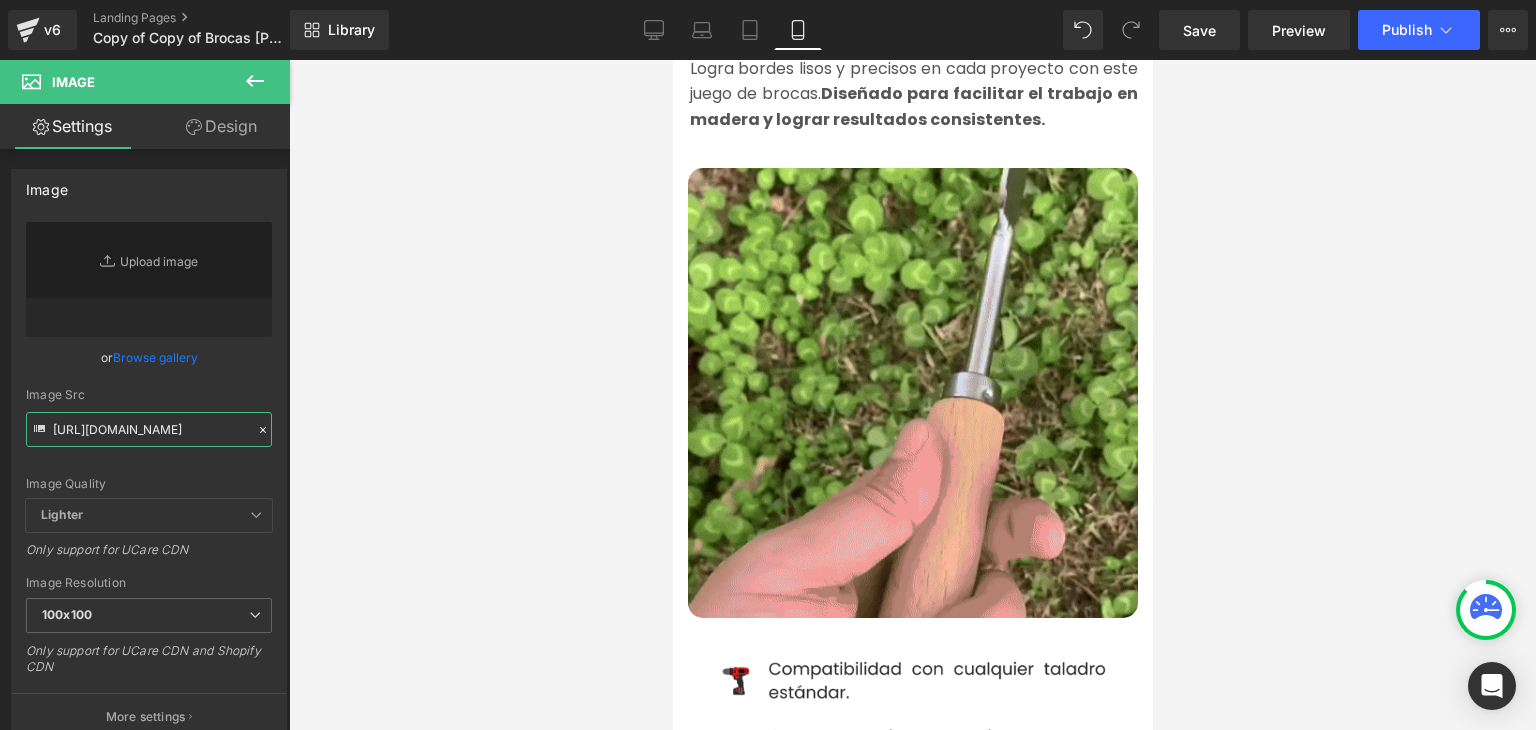 type on "https://media2.giphy.com/media/v1.Y2lkPTc5MGI3NjExOTYyejdleHNoOXZuczRleGIyeGZqYmozN2ZzOHFlaTdqdHJyYXluaCZlcD12MV9pbnRlcm5hbF9naWZfYnlfaWQmY3Q9Zw/u1U4D32p0aoCraITeT/giphy.gif" 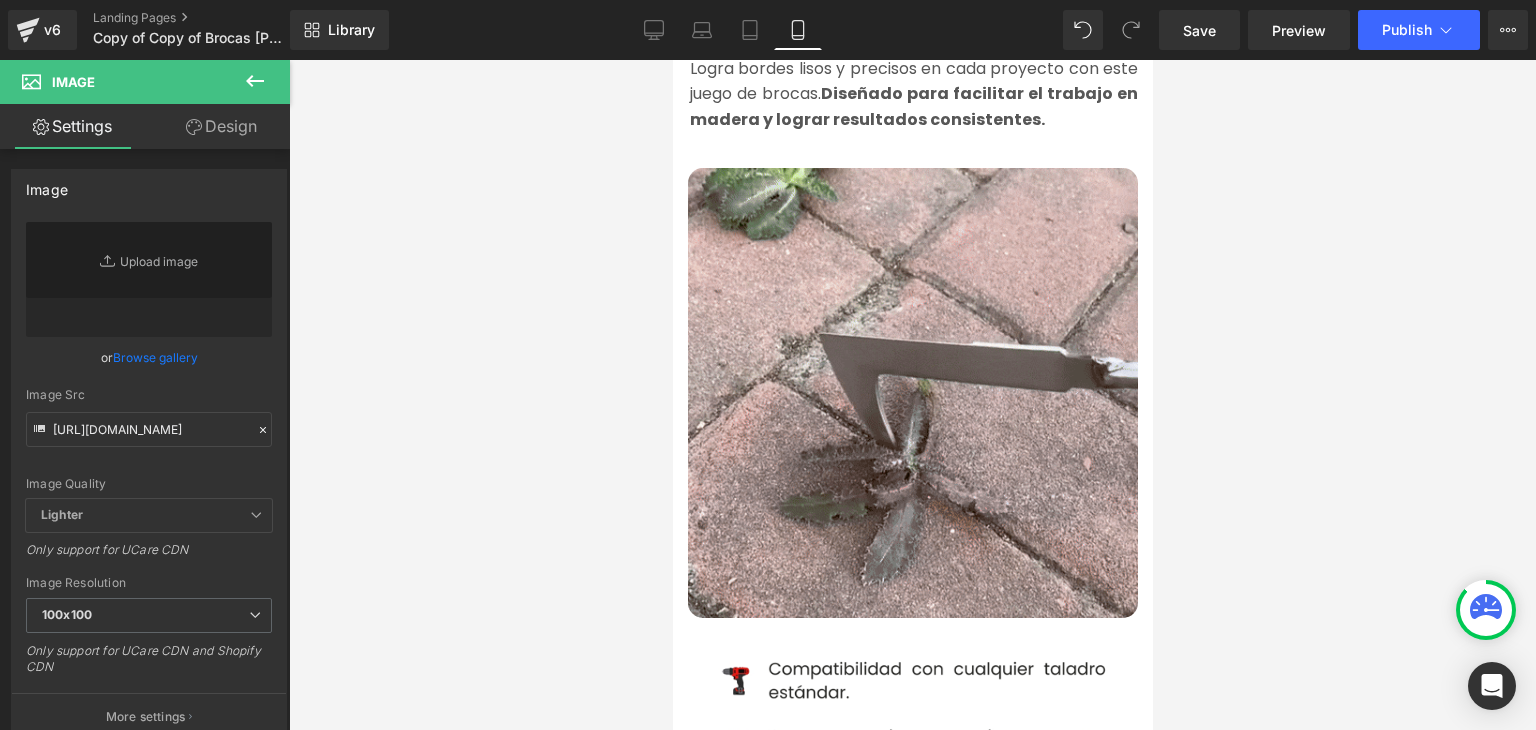 scroll, scrollTop: 0, scrollLeft: 0, axis: both 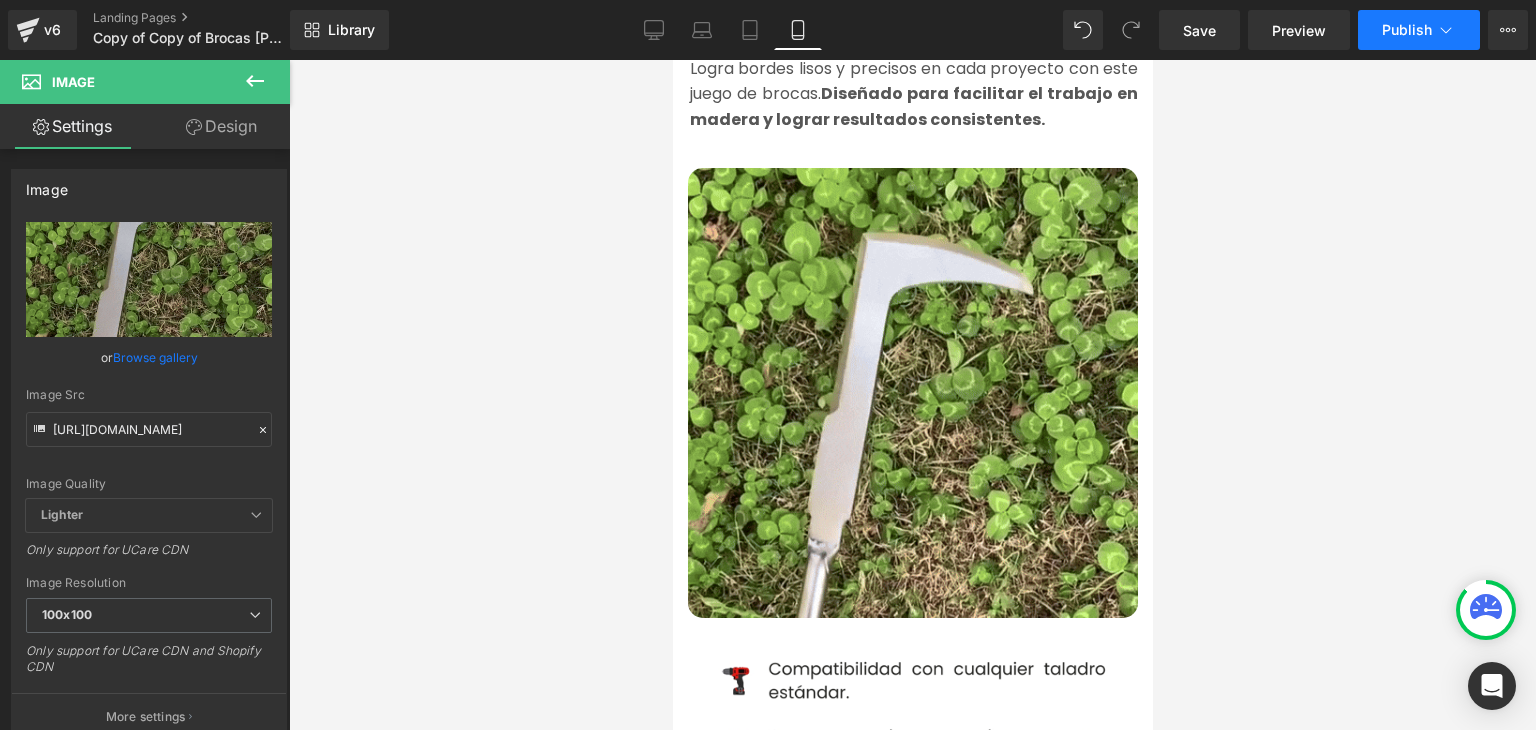 click on "Publish" at bounding box center [1407, 30] 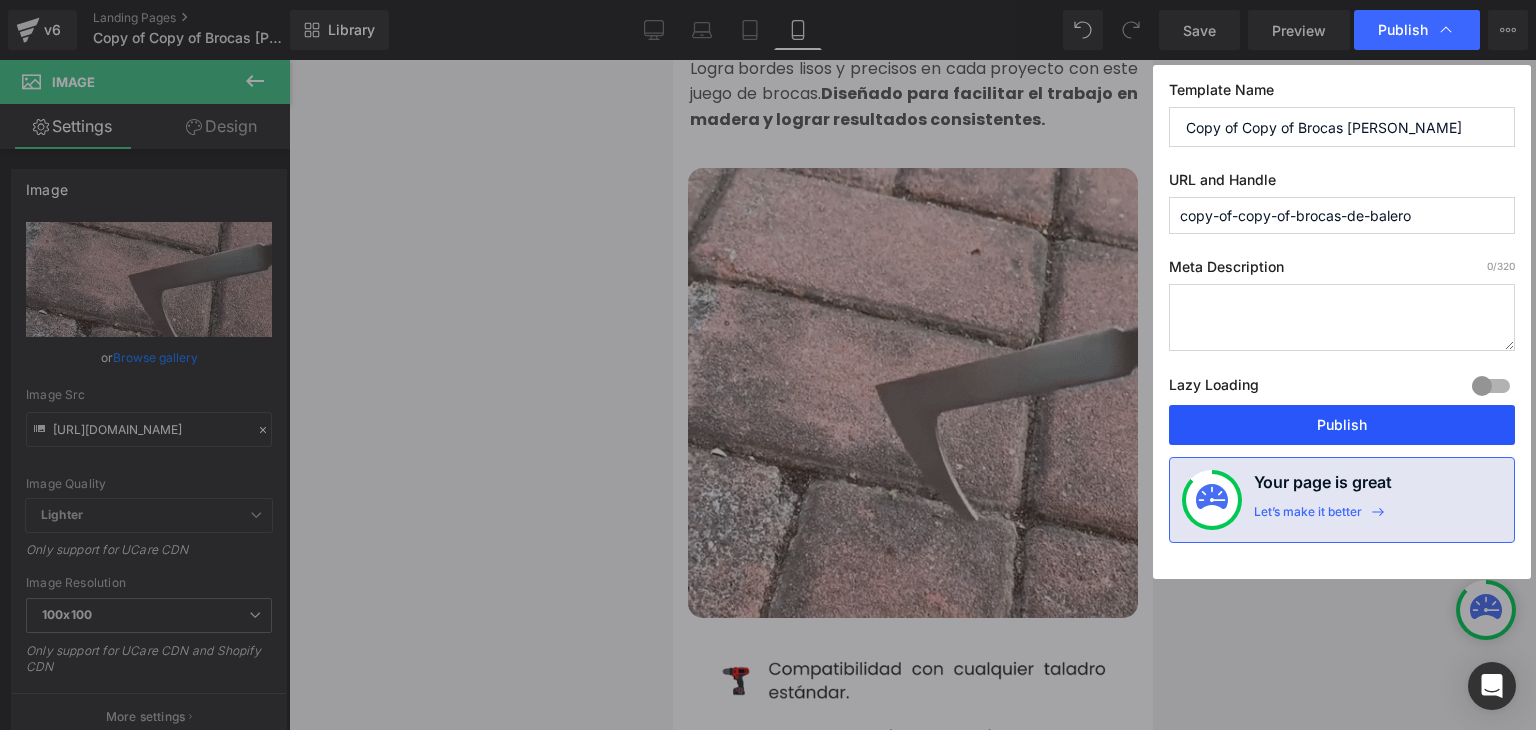 click on "Publish" at bounding box center (1342, 425) 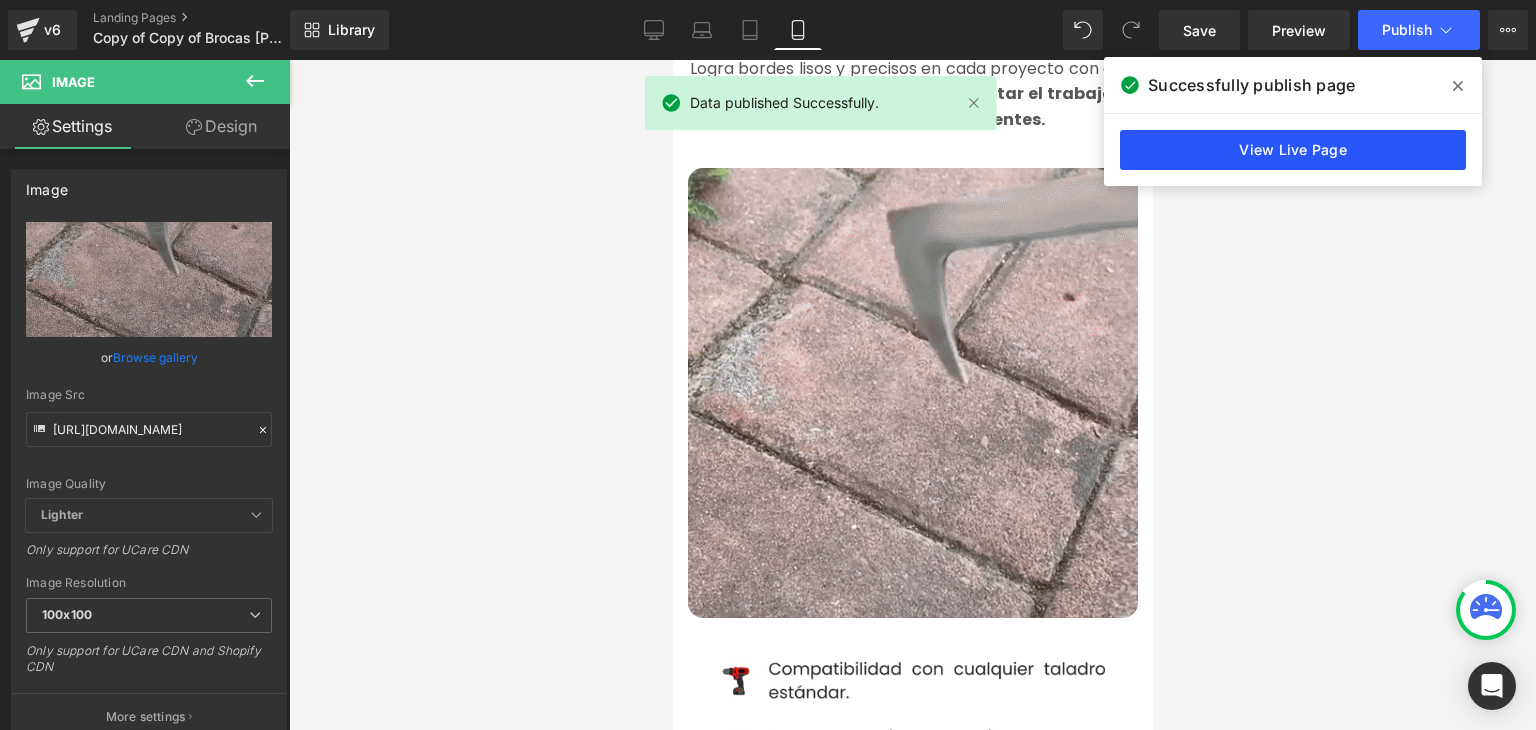 click on "View Live Page" at bounding box center (1293, 150) 